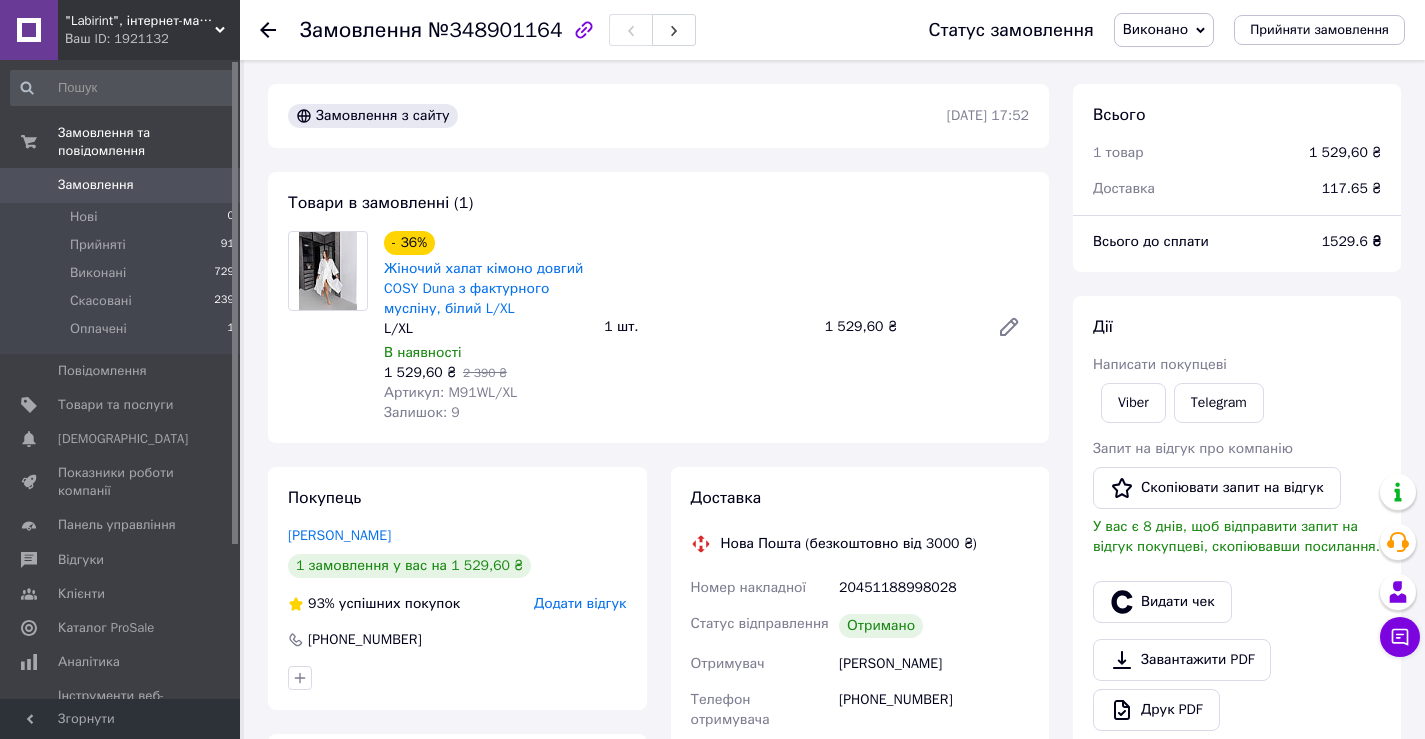 scroll, scrollTop: 0, scrollLeft: 0, axis: both 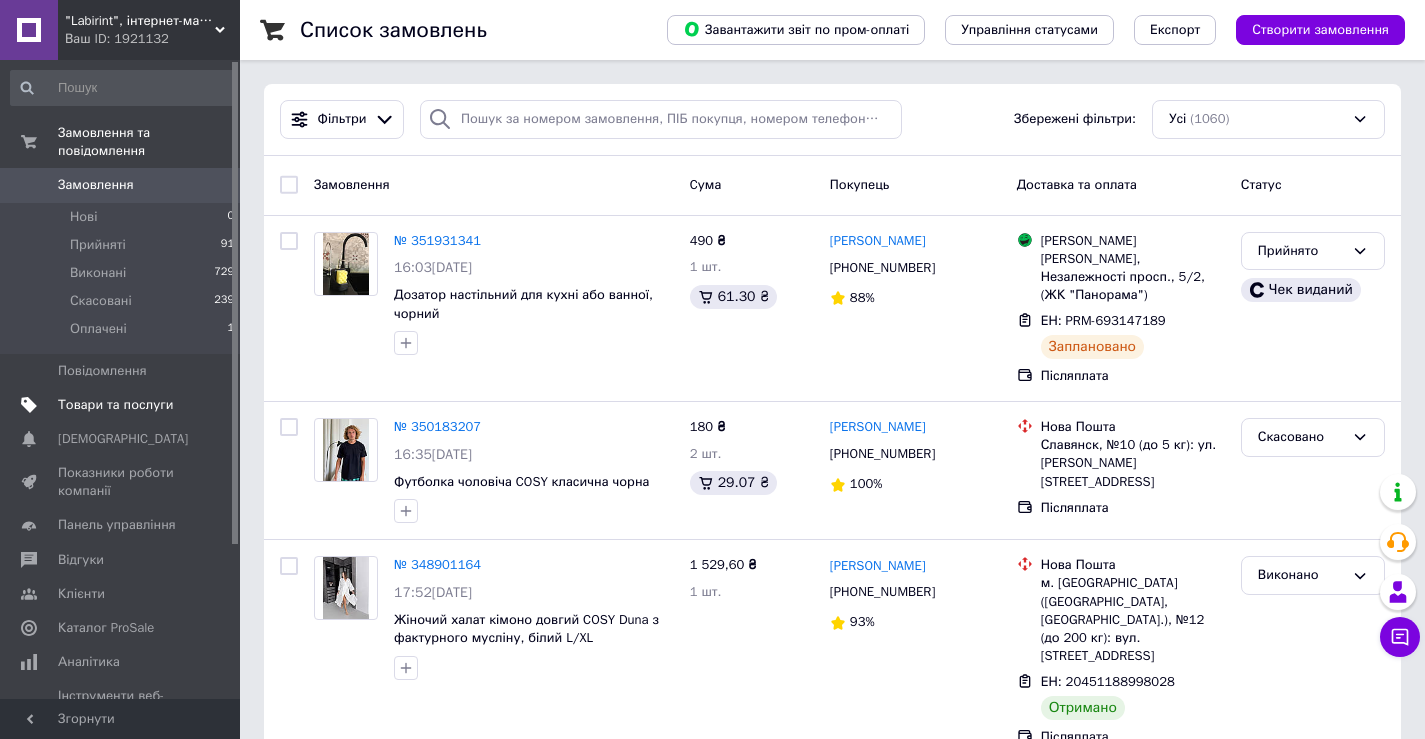 click on "Товари та послуги" at bounding box center [115, 405] 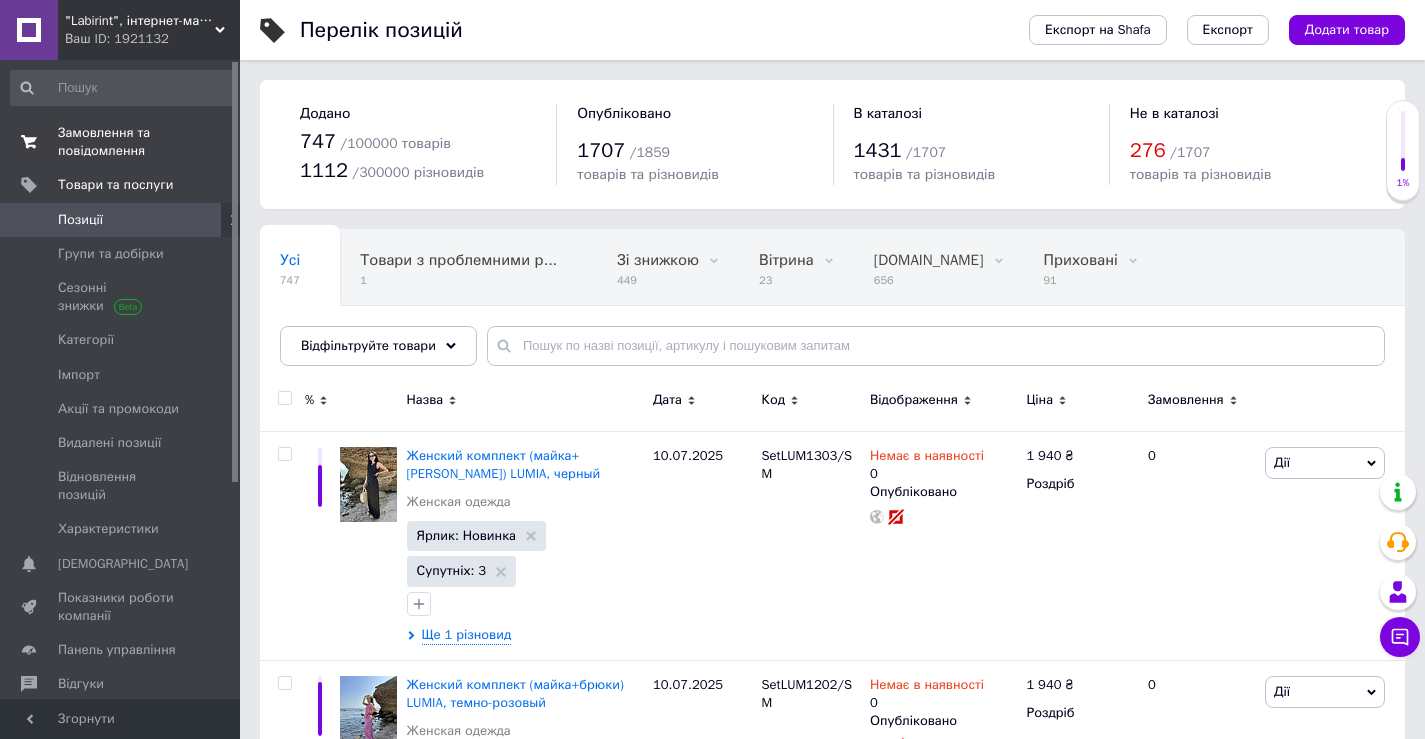 click on "Замовлення та повідомлення" at bounding box center [121, 142] 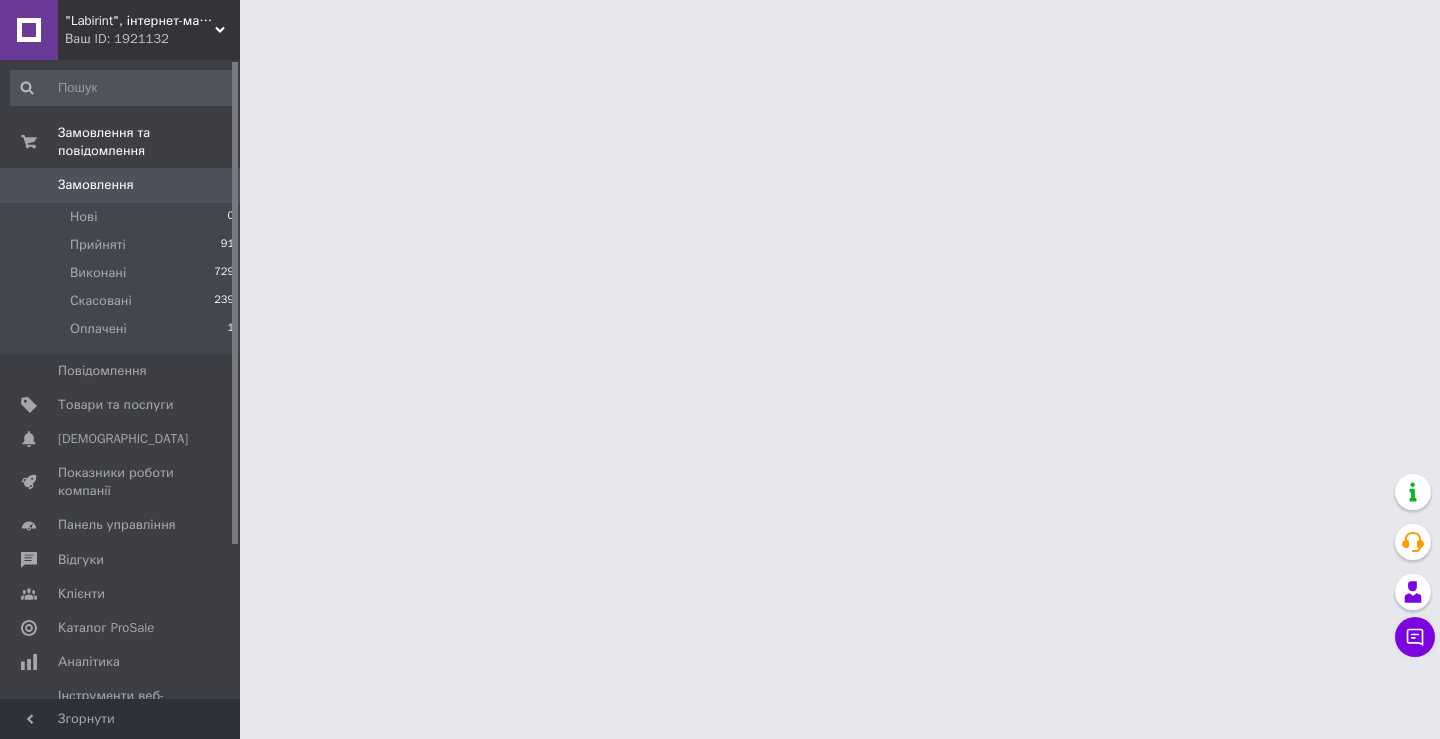 click on "Ваш ID: 1921132" at bounding box center (152, 39) 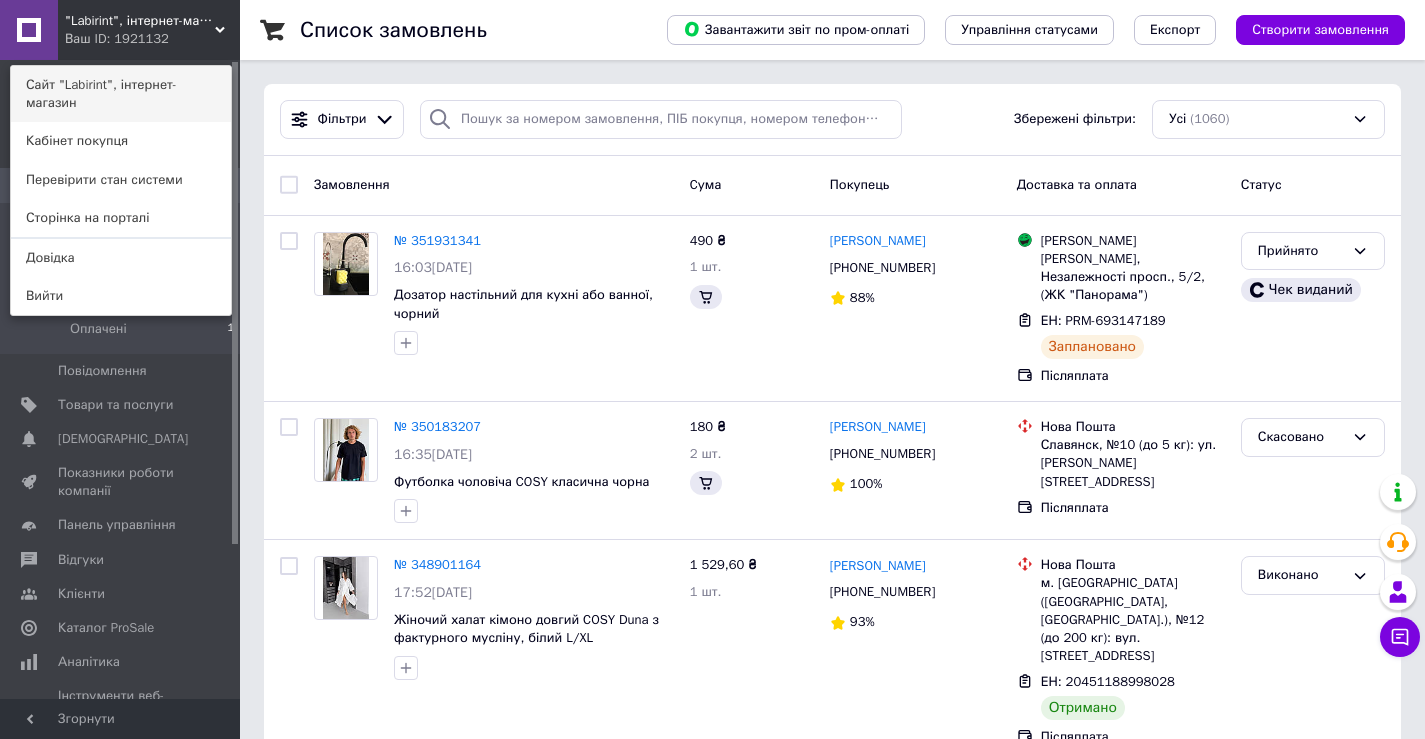 click on "Сайт "Labirint", інтернет-магазин" at bounding box center [121, 94] 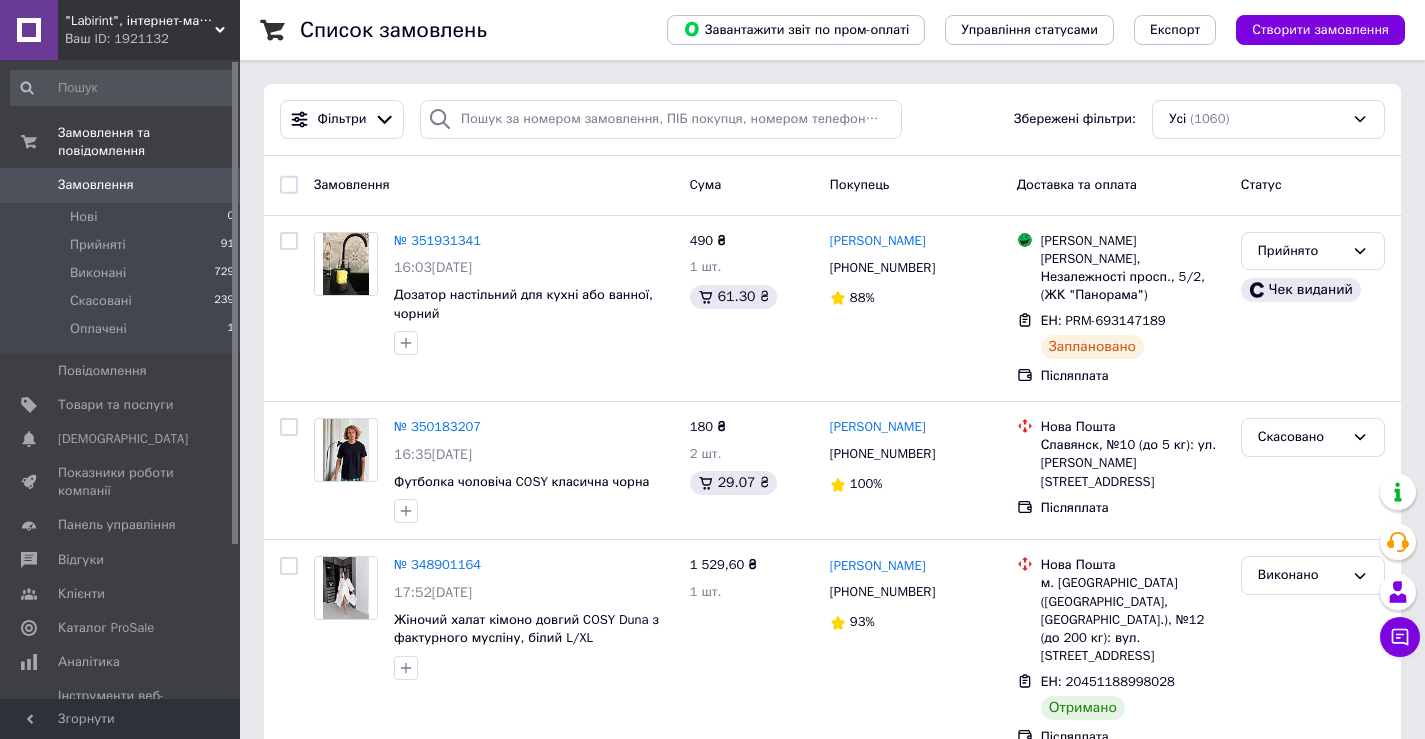 click on "Замовлення" at bounding box center [121, 185] 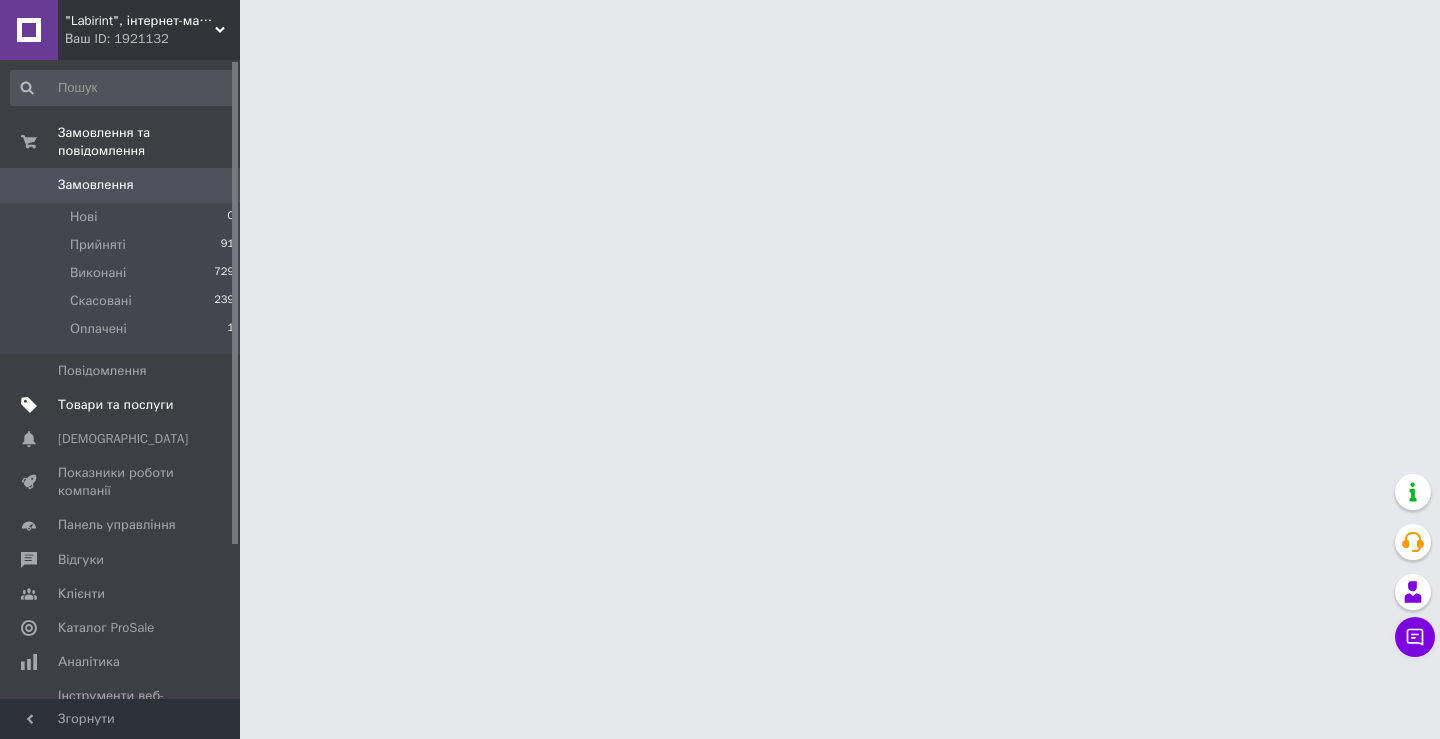 click on "Товари та послуги" at bounding box center (115, 405) 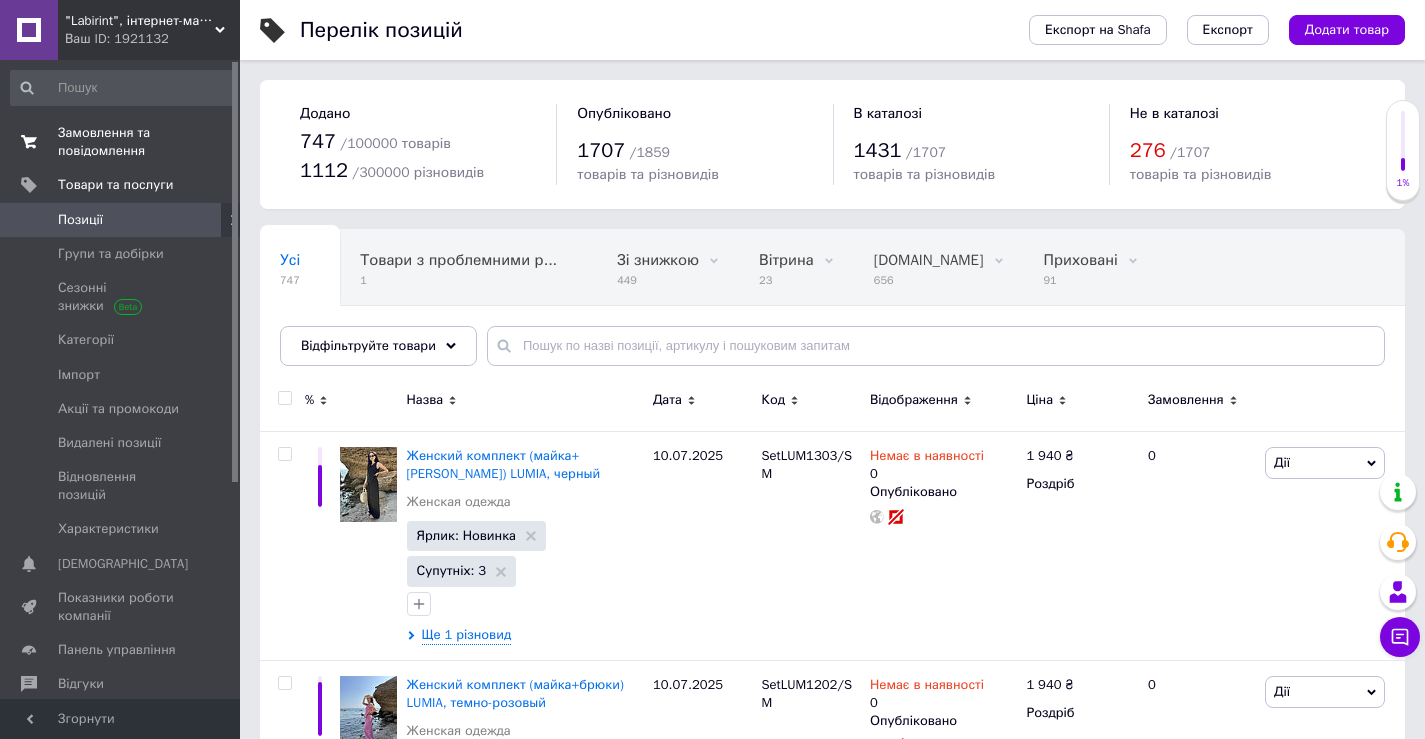 click on "Замовлення та повідомлення" at bounding box center (121, 142) 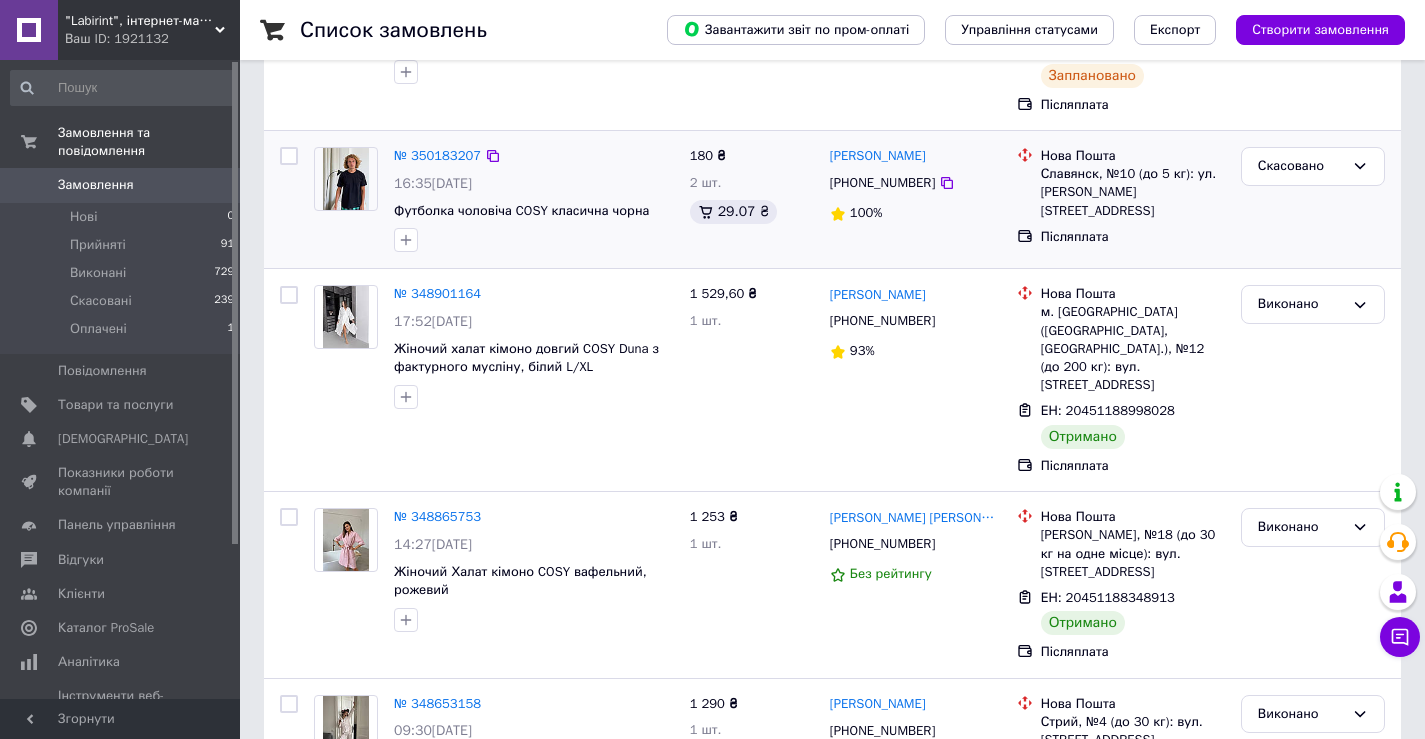 scroll, scrollTop: 300, scrollLeft: 0, axis: vertical 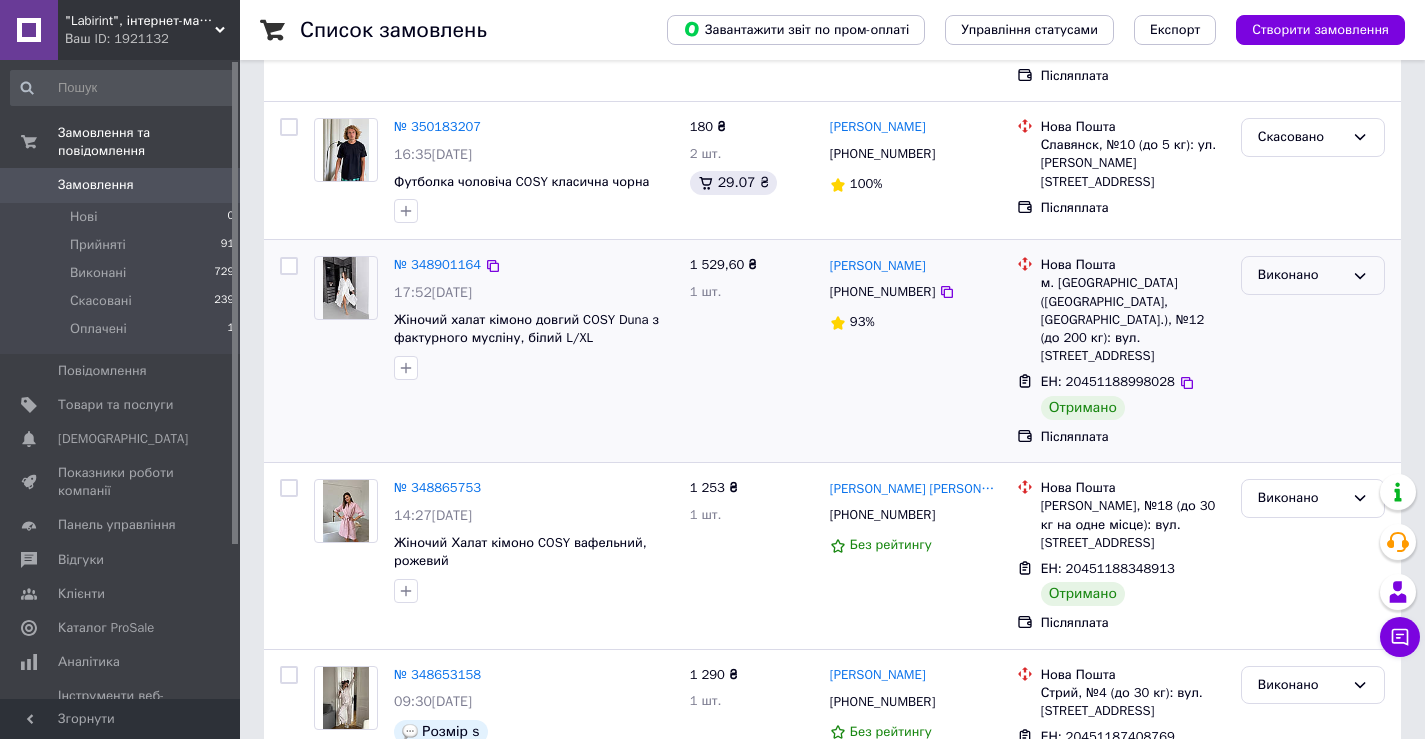 click on "Виконано" at bounding box center (1301, 275) 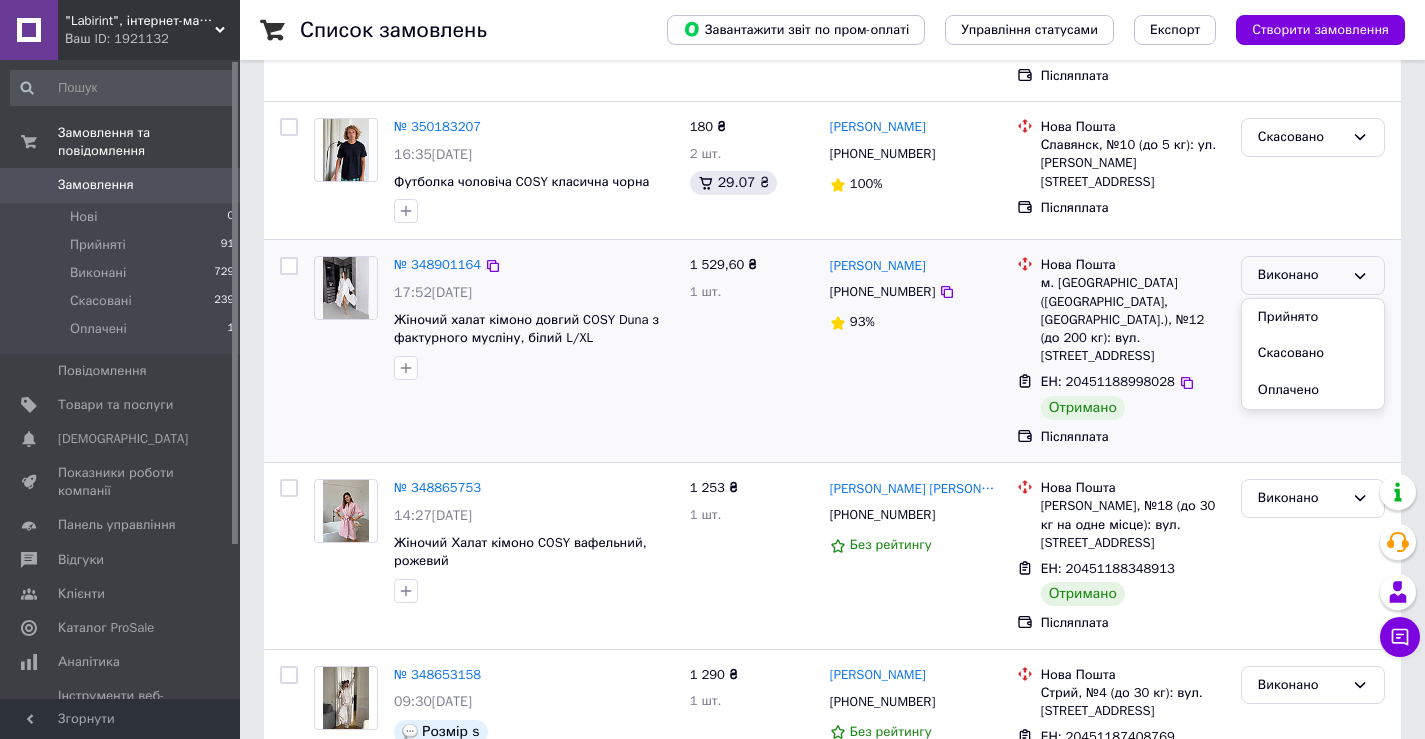 click on "[PERSON_NAME] [PHONE_NUMBER] 93%" at bounding box center [915, 351] 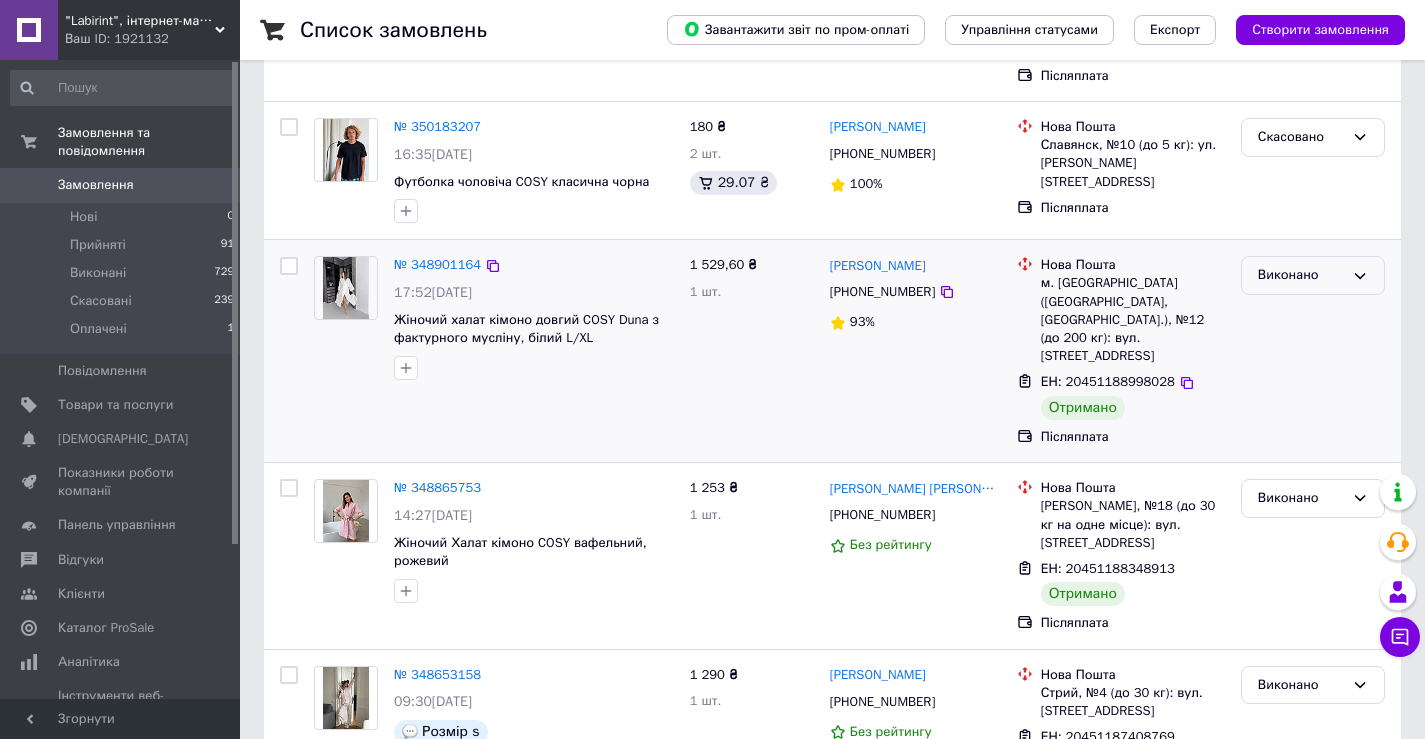 click on "Виконано" at bounding box center (1301, 275) 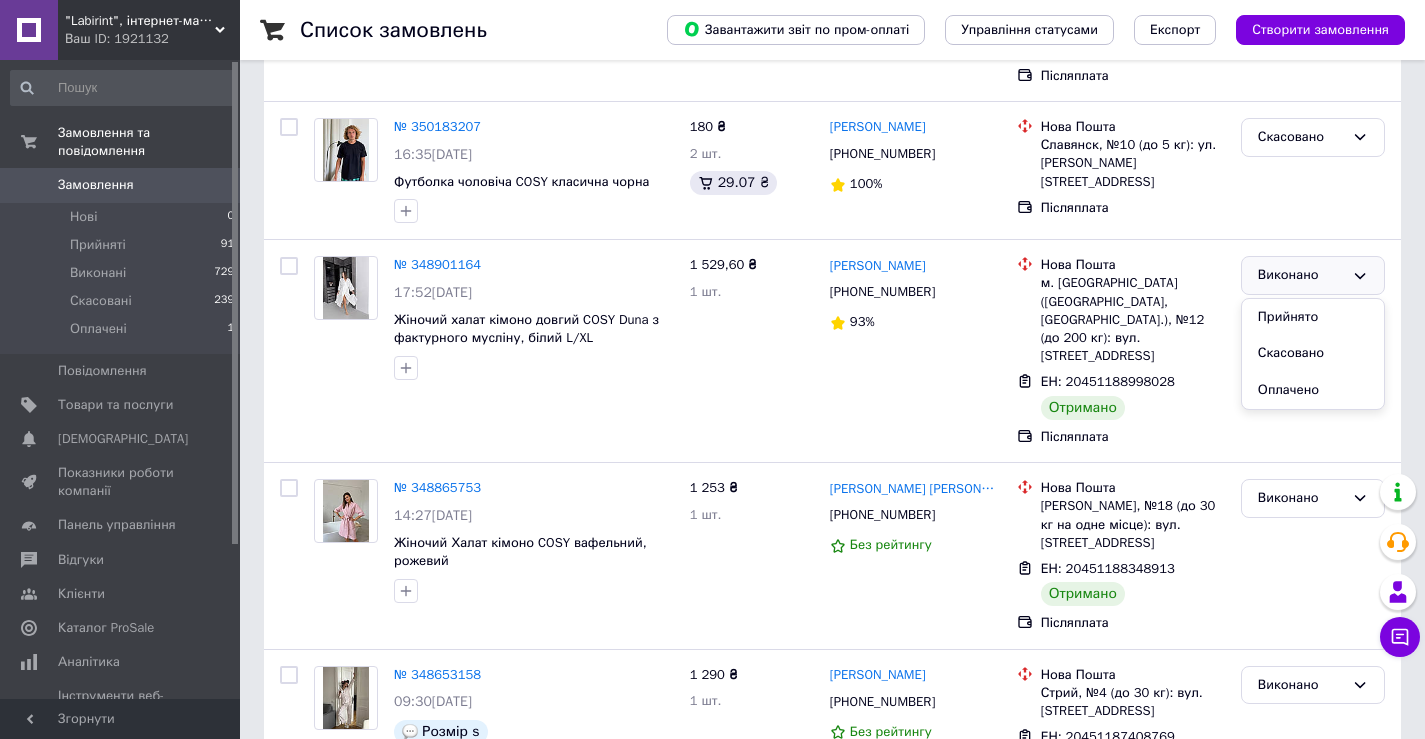 scroll, scrollTop: 400, scrollLeft: 0, axis: vertical 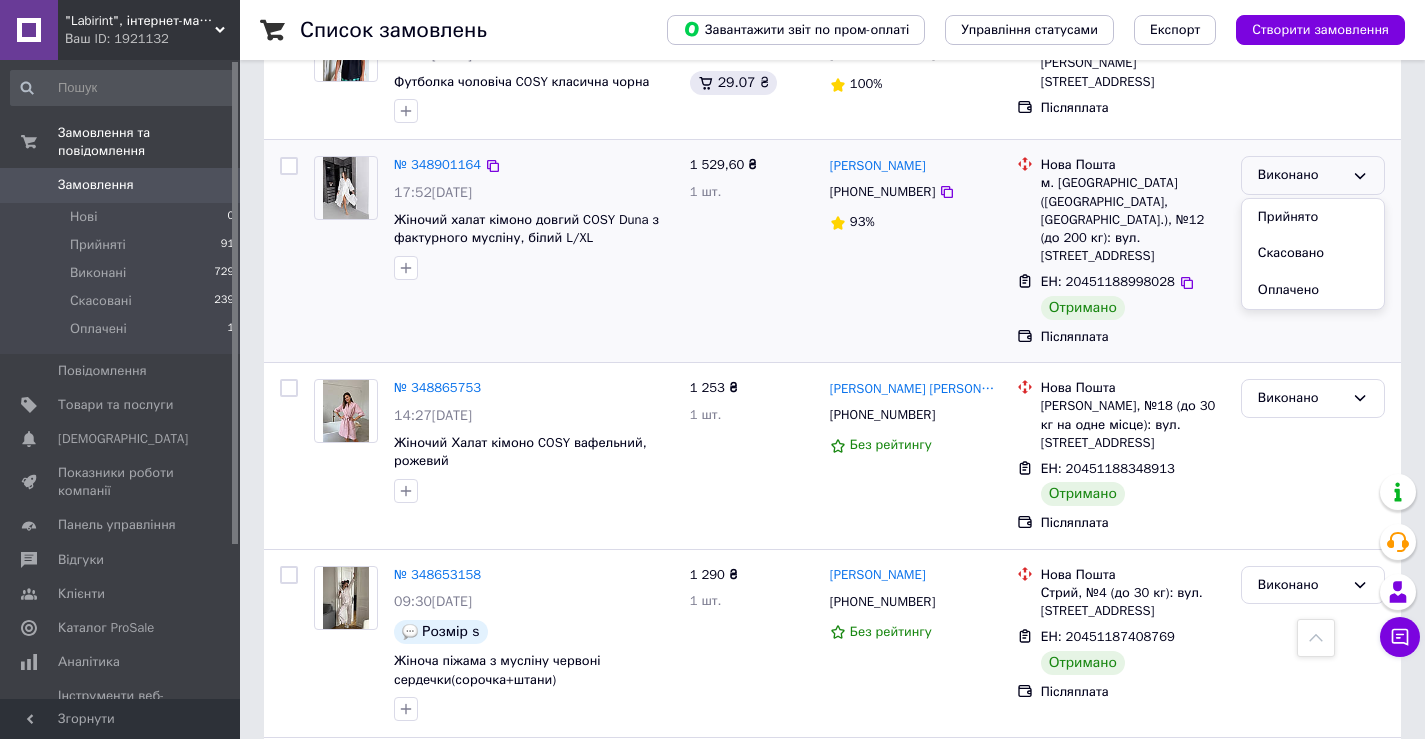 click on "Нова Пошта м. [GEOGRAPHIC_DATA] ([GEOGRAPHIC_DATA], [GEOGRAPHIC_DATA].), №12 (до 200 кг): вул. Героїв Крут, 78 ЕН: 20451188998028 [PERSON_NAME]" at bounding box center (1121, 251) 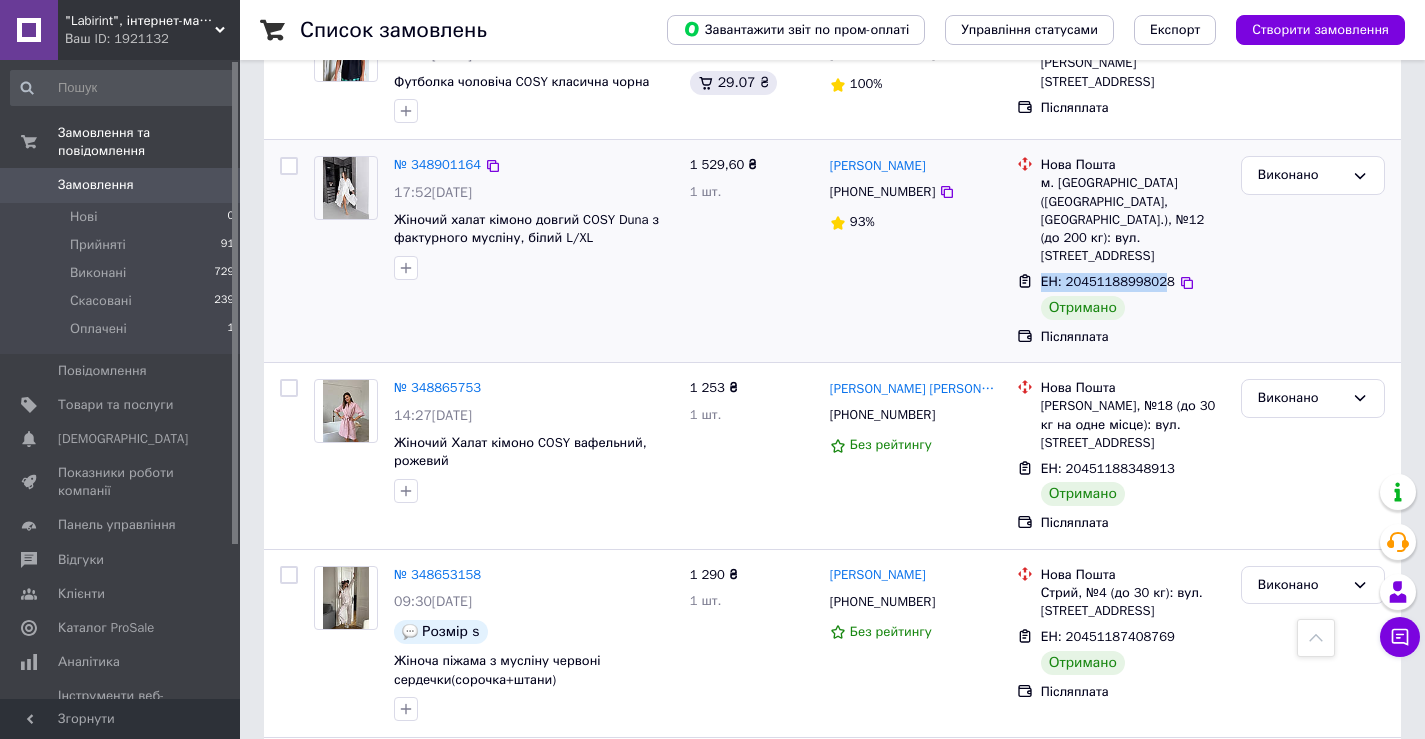 drag, startPoint x: 1088, startPoint y: 223, endPoint x: 1153, endPoint y: 222, distance: 65.00769 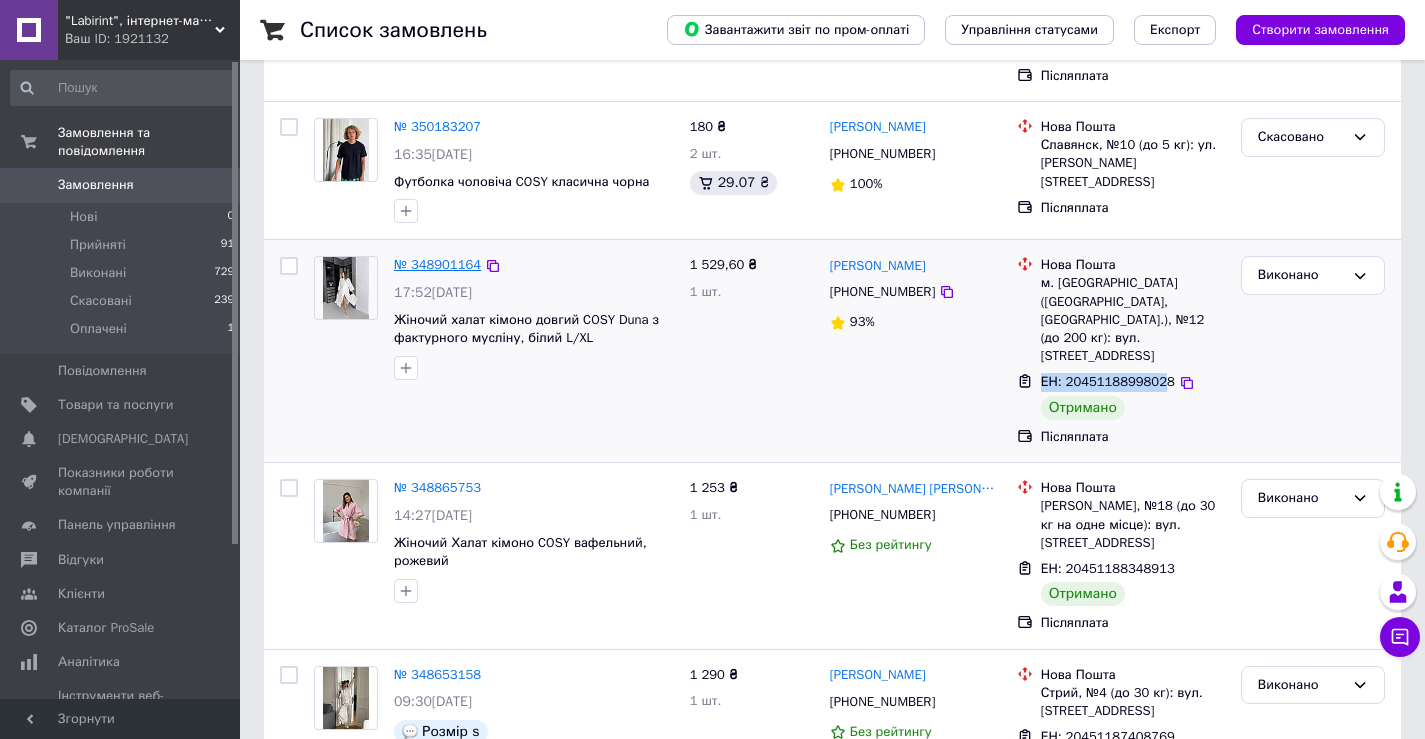click on "№ 348901164" at bounding box center (437, 264) 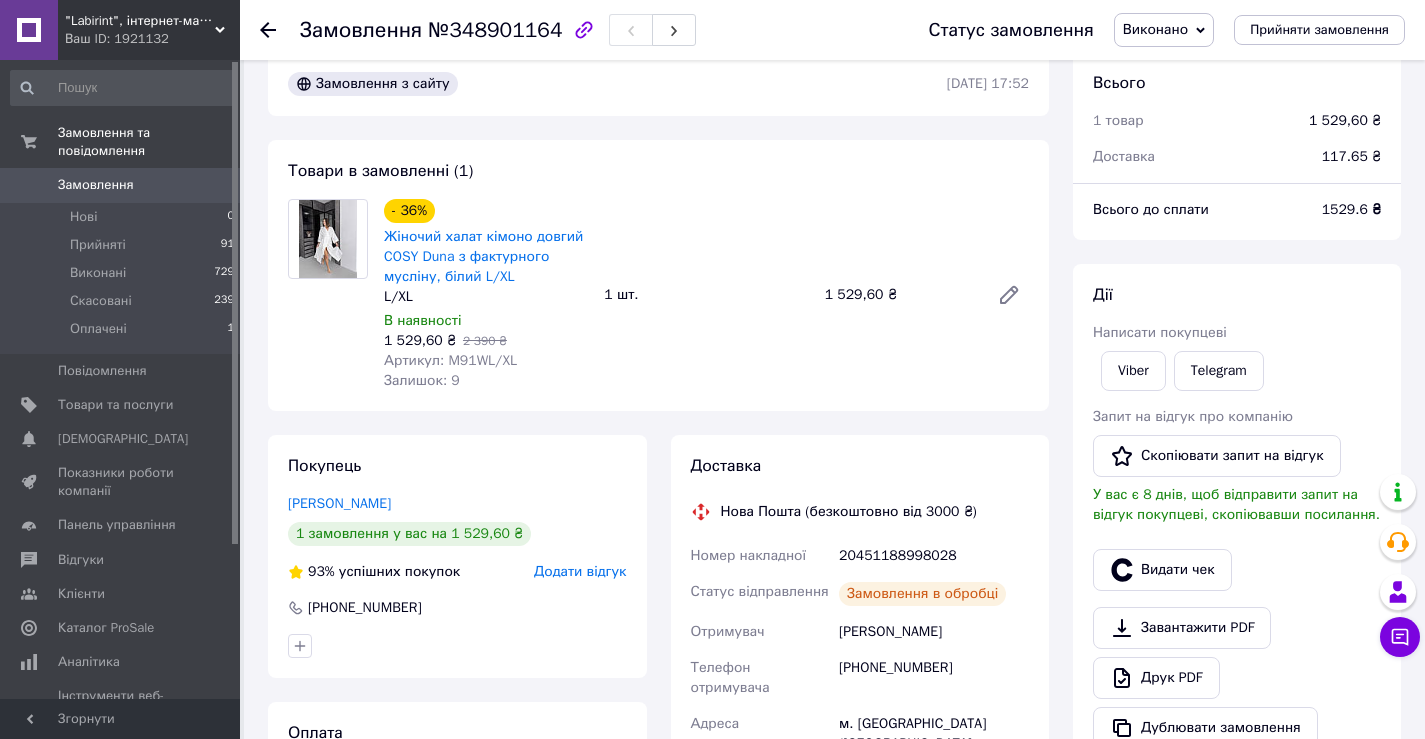 scroll, scrollTop: 0, scrollLeft: 0, axis: both 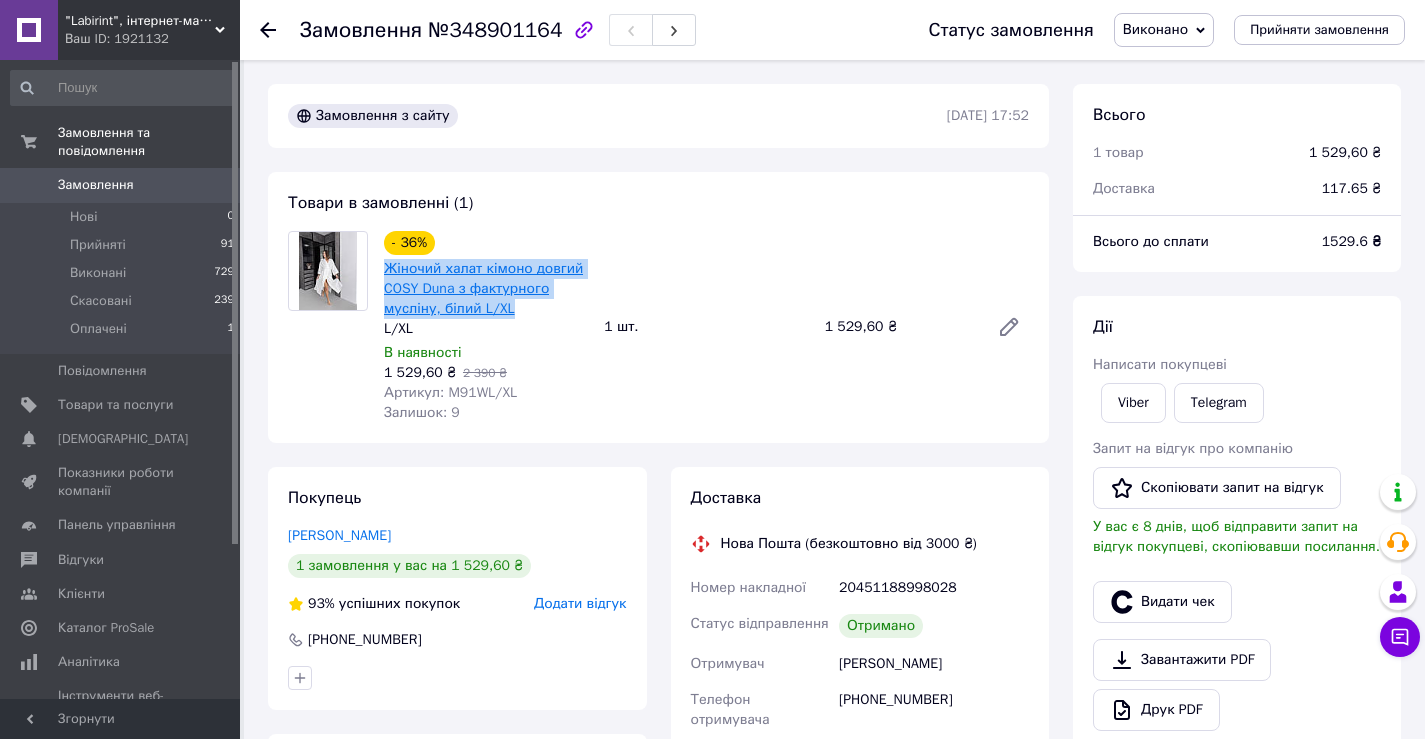 drag, startPoint x: 535, startPoint y: 317, endPoint x: 388, endPoint y: 269, distance: 154.63829 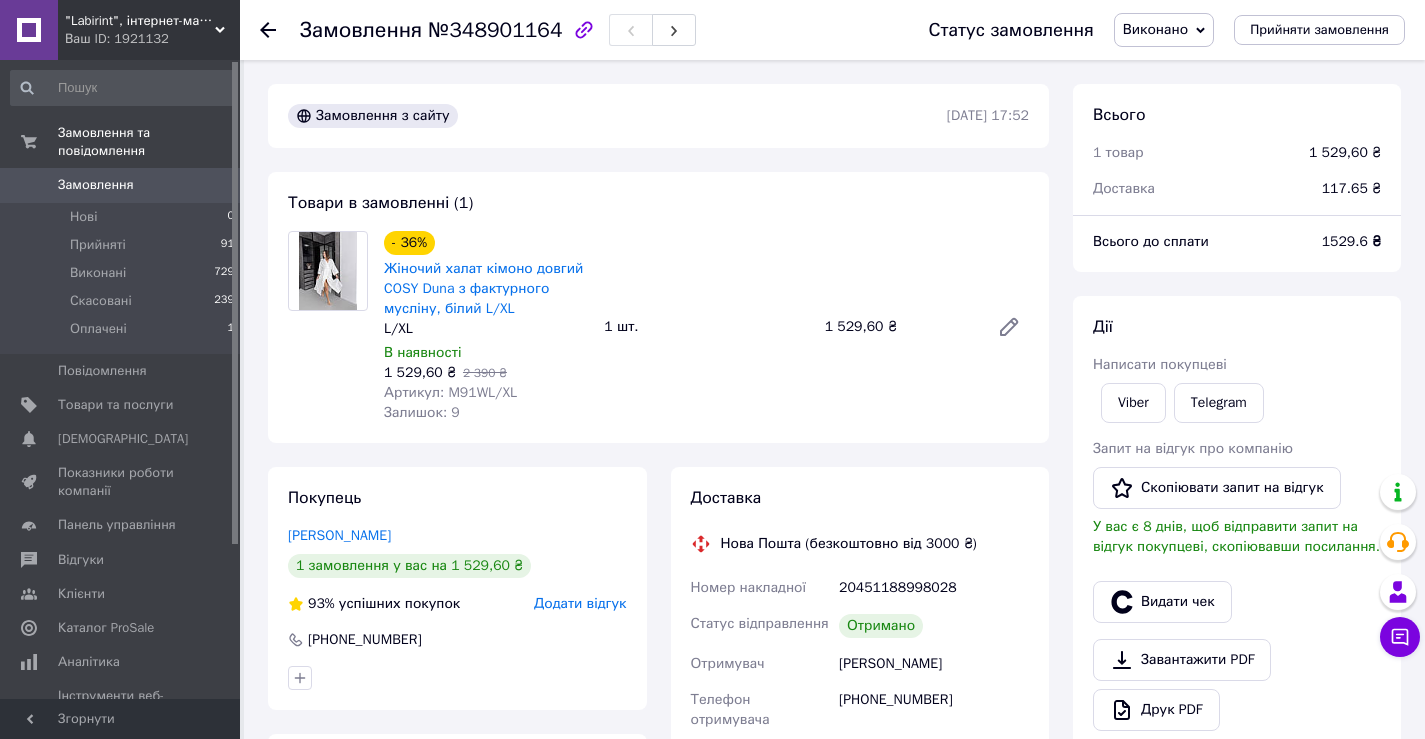 click on "L/XL" at bounding box center [486, 329] 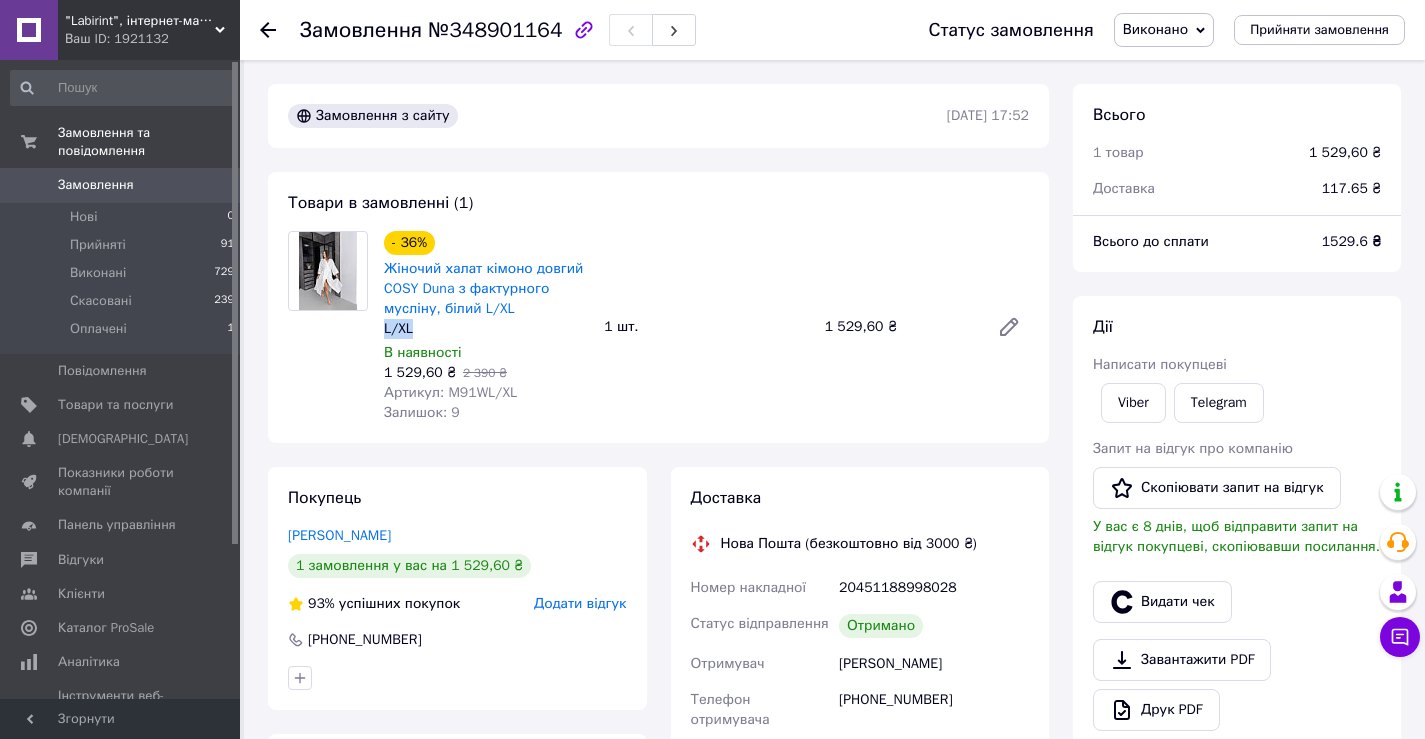 drag, startPoint x: 380, startPoint y: 333, endPoint x: 427, endPoint y: 336, distance: 47.095646 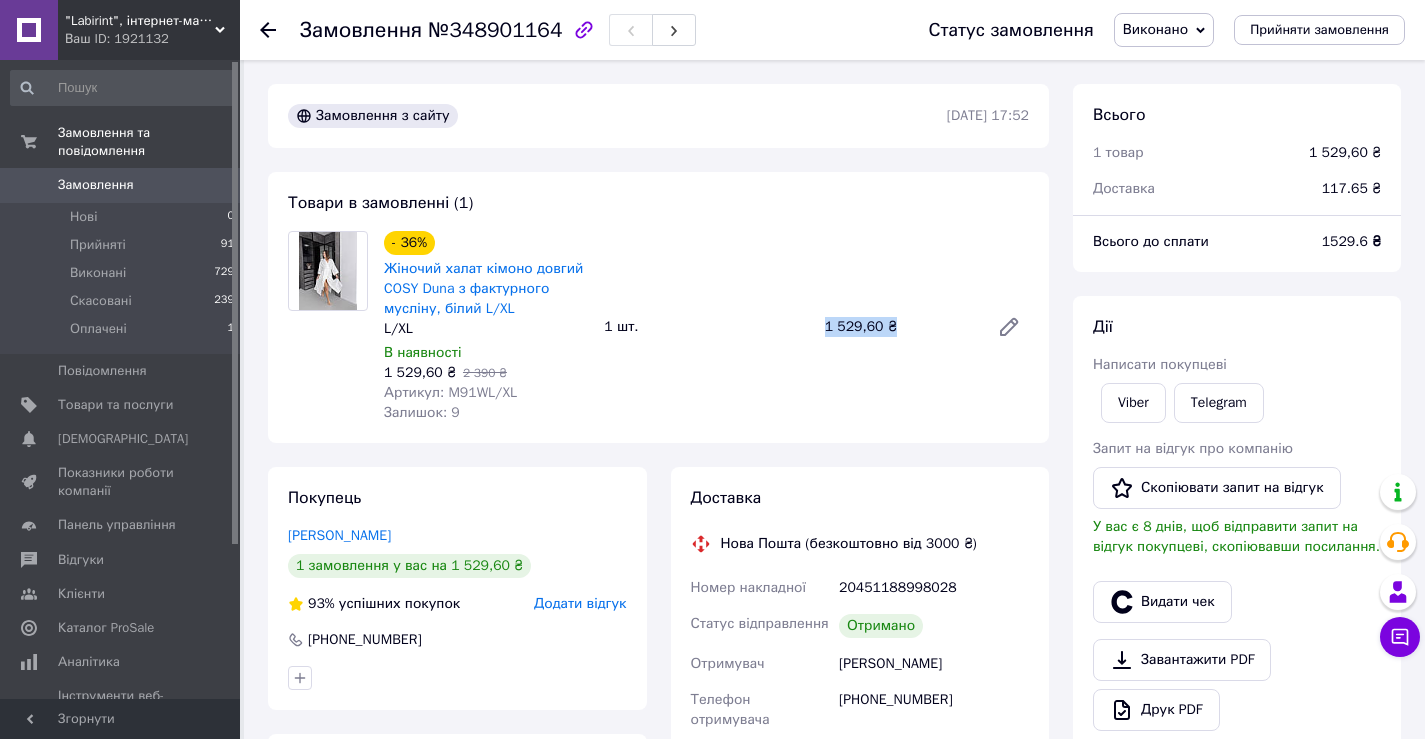 drag, startPoint x: 813, startPoint y: 334, endPoint x: 695, endPoint y: 320, distance: 118.82761 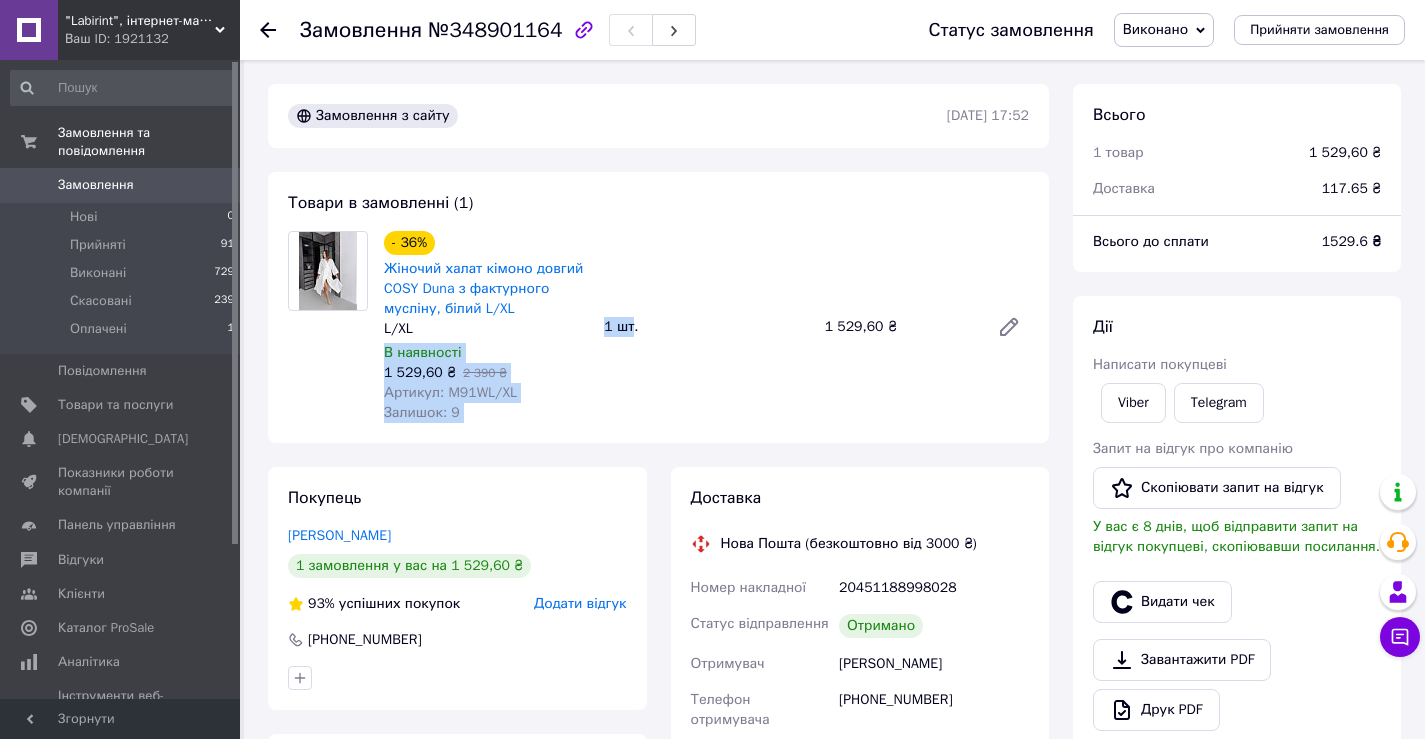 drag, startPoint x: 593, startPoint y: 326, endPoint x: 631, endPoint y: 325, distance: 38.013157 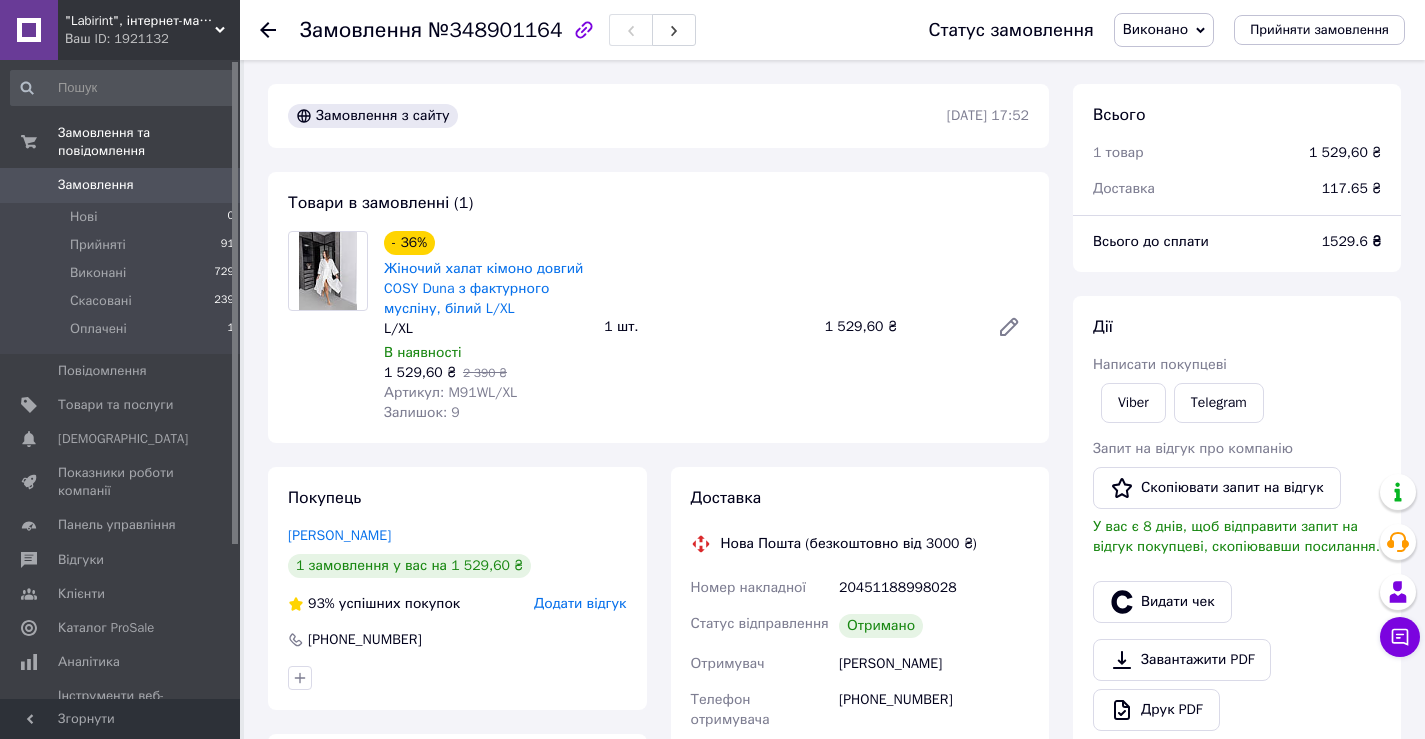 click on "- 36% Жіночий халат кімоно довгий COSY Duna з фактурного мусліну, білий L/XL L/XL В наявності 1 529,60 ₴   2 390 ₴ Артикул: M91WL/XL Залишок: 9 1 шт. 1 529,60 ₴" at bounding box center (706, 327) 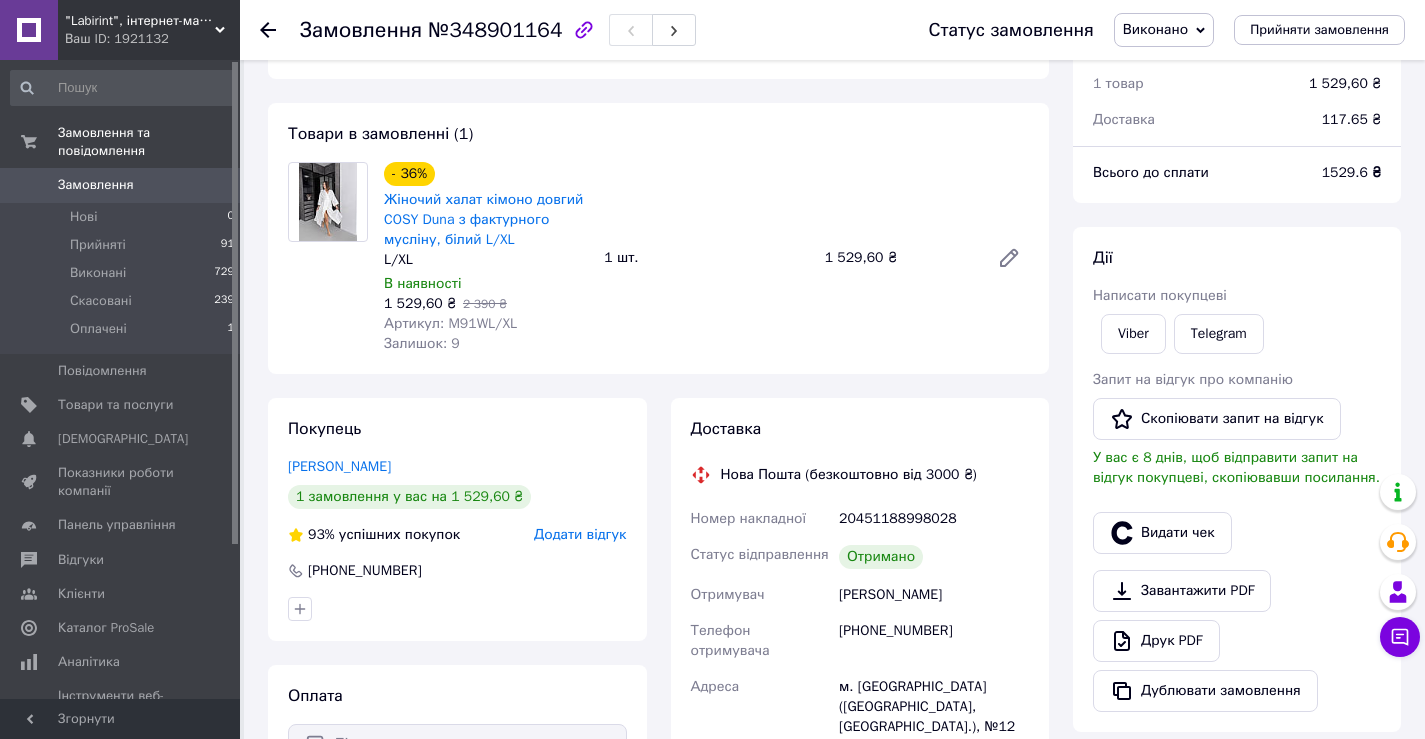 scroll, scrollTop: 100, scrollLeft: 0, axis: vertical 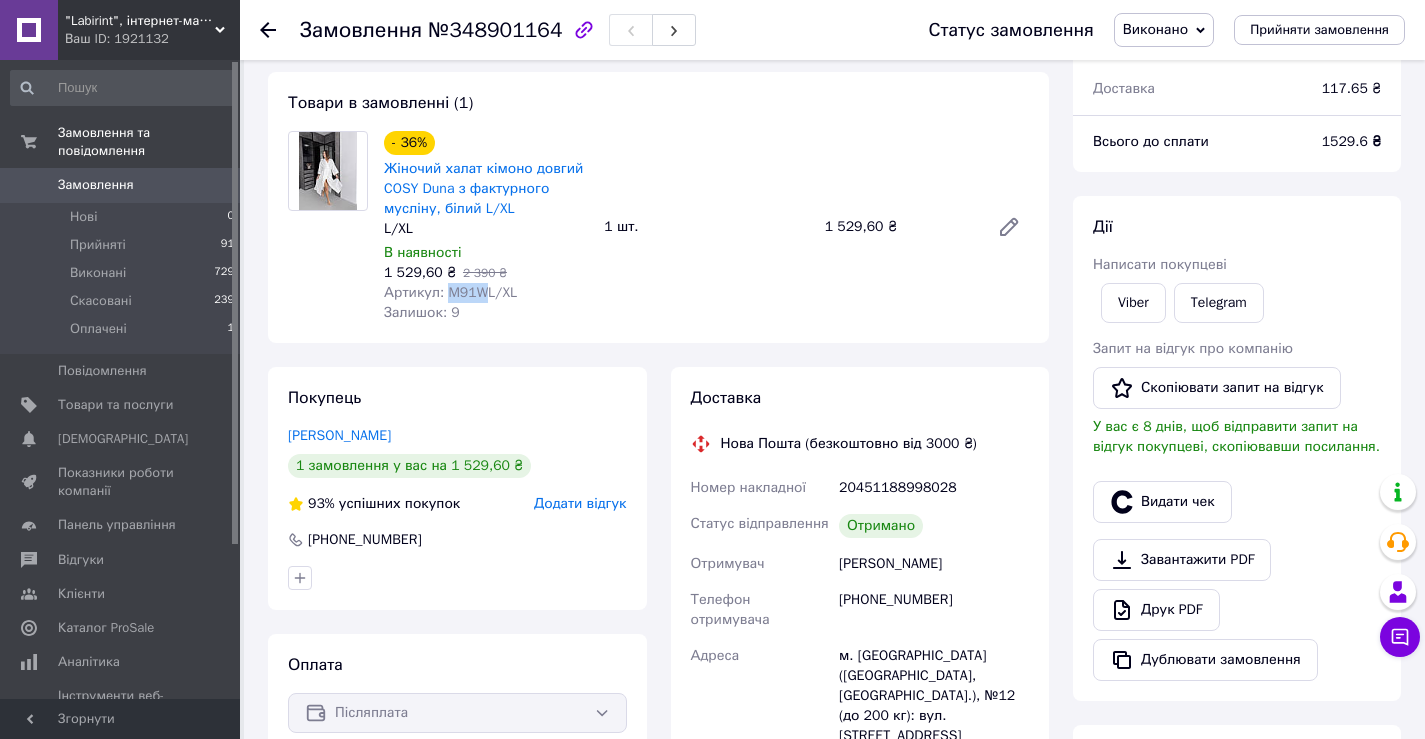 drag, startPoint x: 447, startPoint y: 293, endPoint x: 481, endPoint y: 294, distance: 34.0147 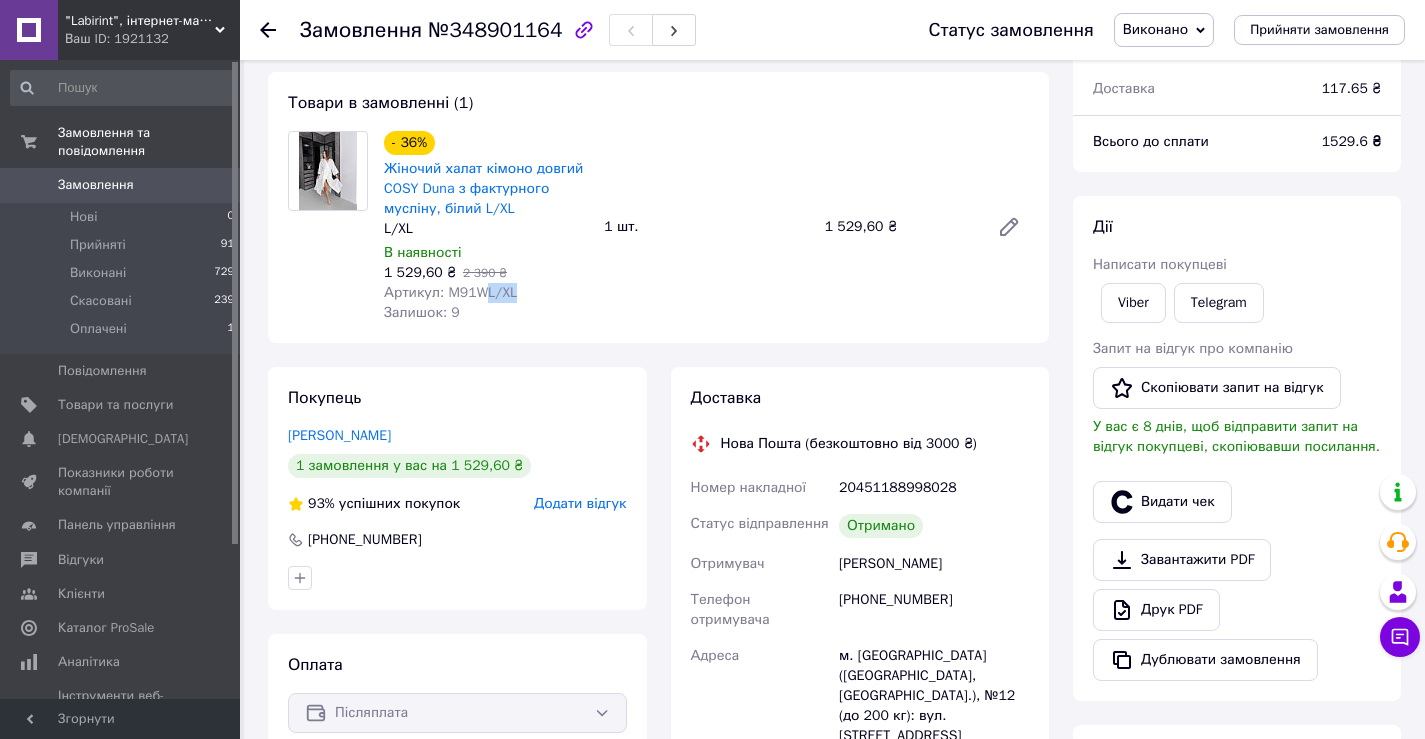 drag, startPoint x: 515, startPoint y: 294, endPoint x: 481, endPoint y: 300, distance: 34.525352 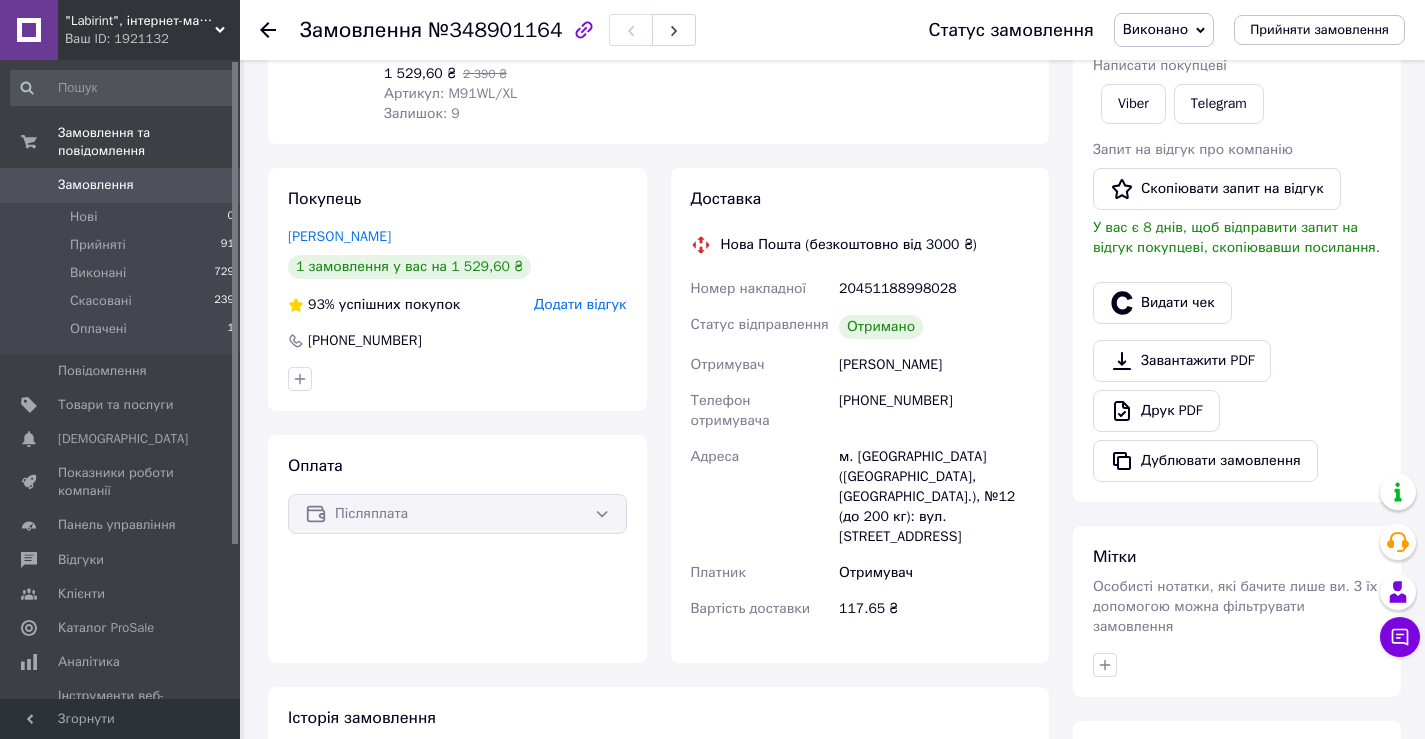 scroll, scrollTop: 300, scrollLeft: 0, axis: vertical 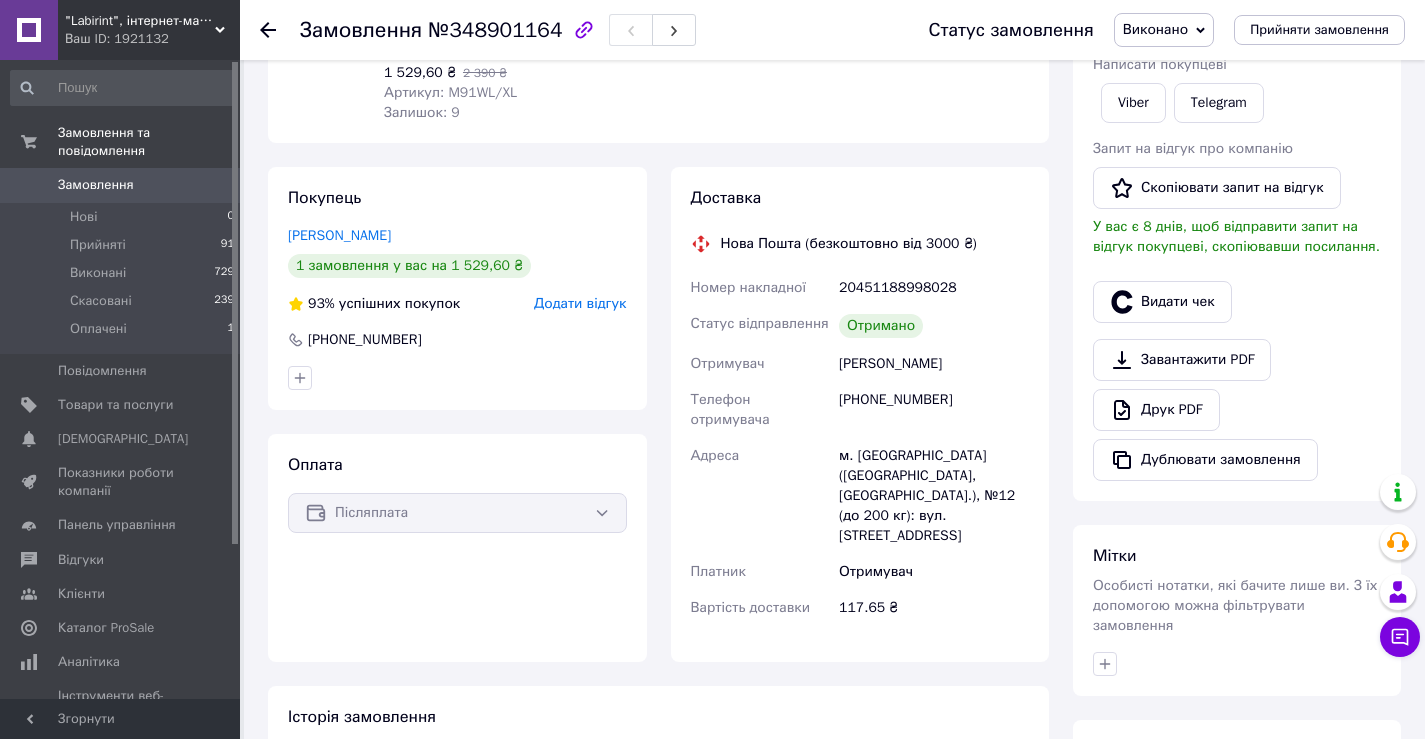 drag, startPoint x: 833, startPoint y: 356, endPoint x: 995, endPoint y: 361, distance: 162.07715 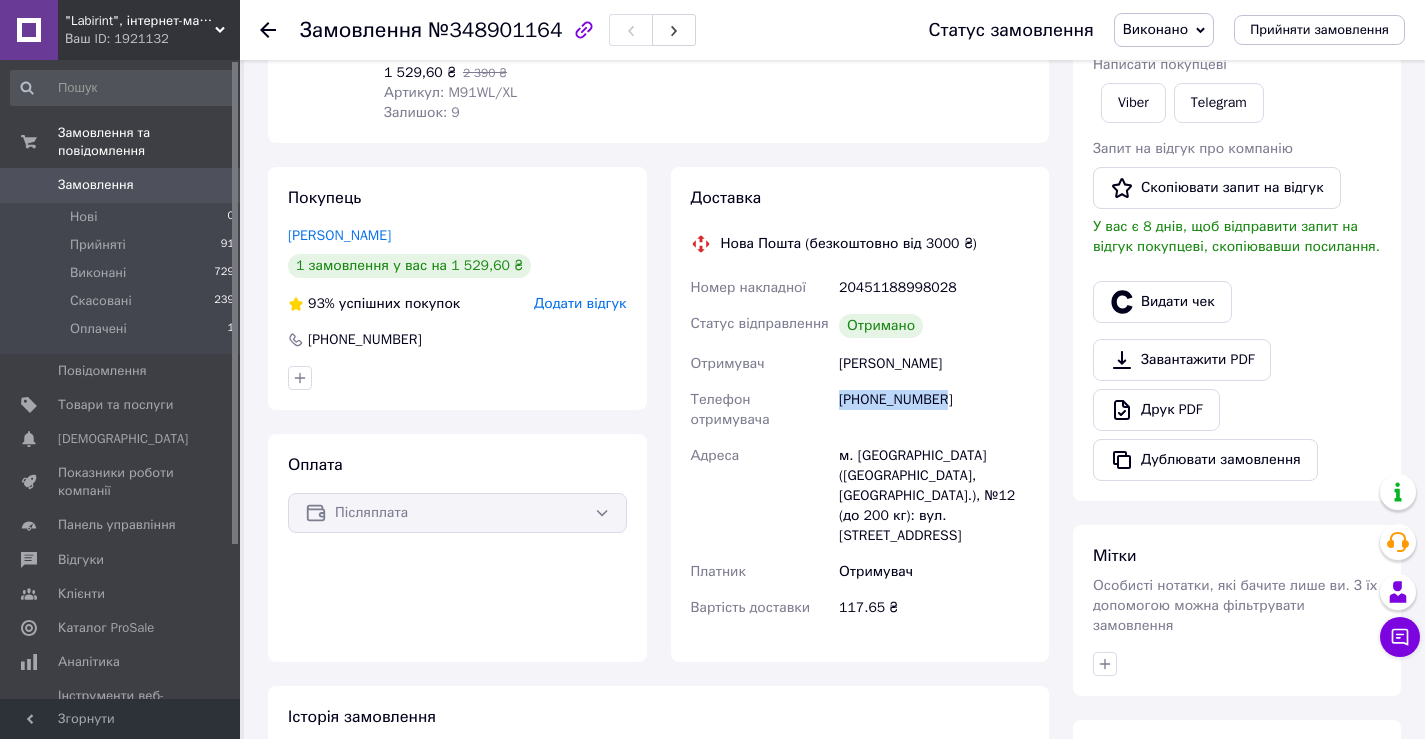drag, startPoint x: 836, startPoint y: 394, endPoint x: 944, endPoint y: 403, distance: 108.37435 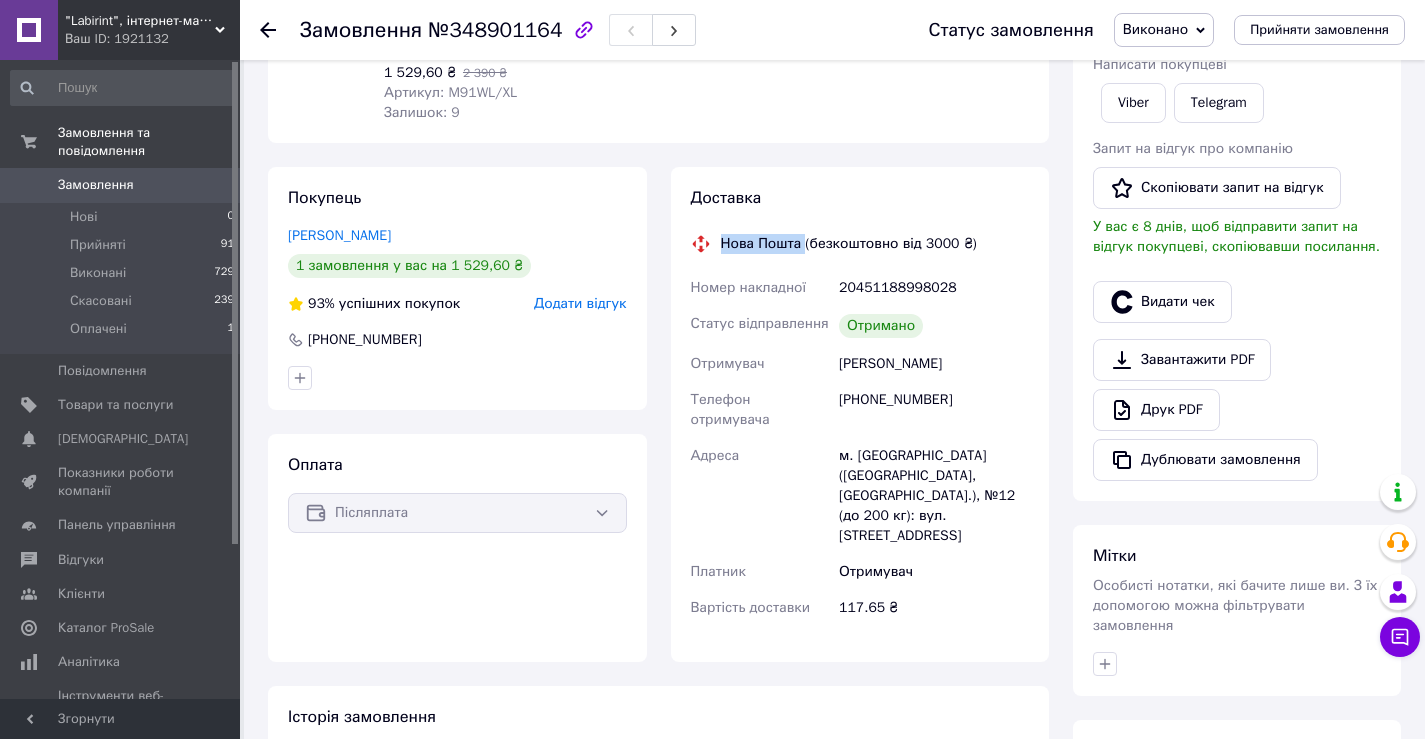 drag, startPoint x: 697, startPoint y: 244, endPoint x: 805, endPoint y: 250, distance: 108.16654 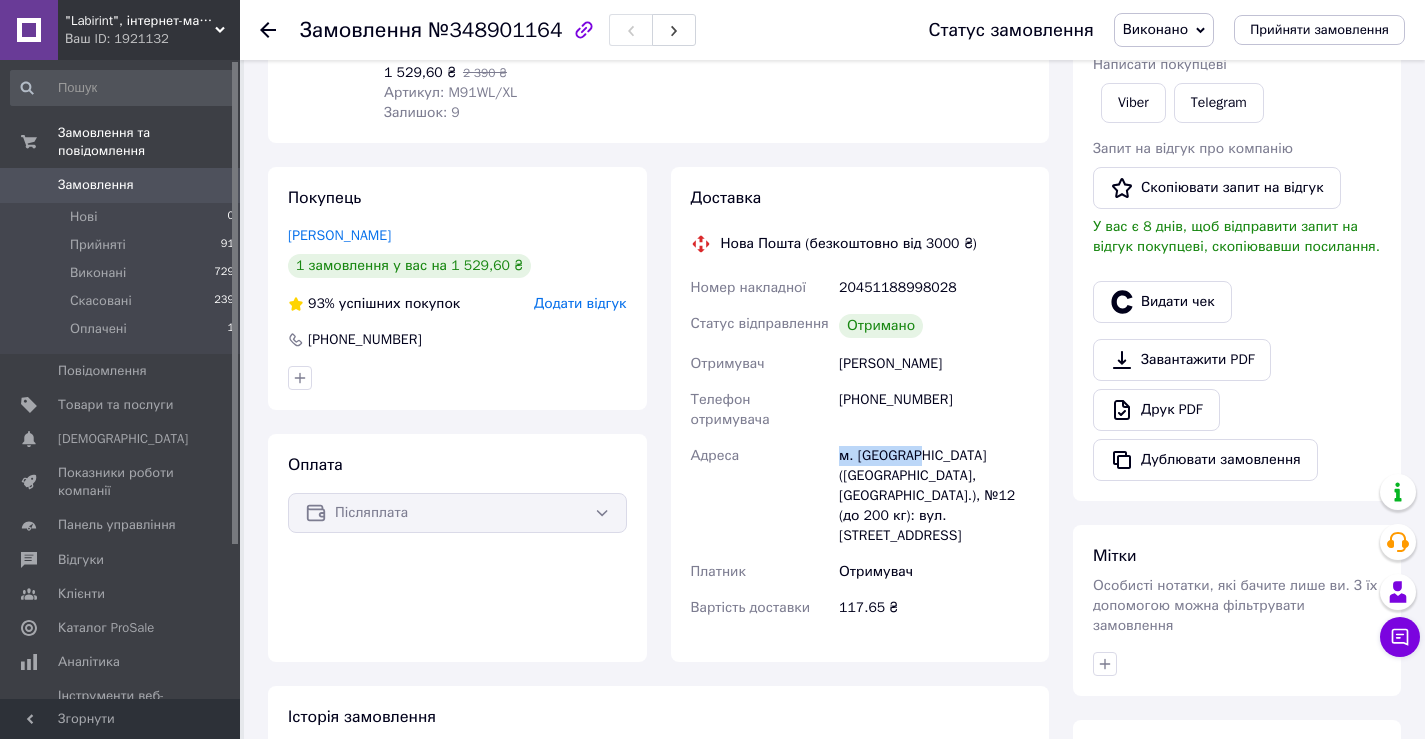 drag, startPoint x: 842, startPoint y: 431, endPoint x: 915, endPoint y: 427, distance: 73.109505 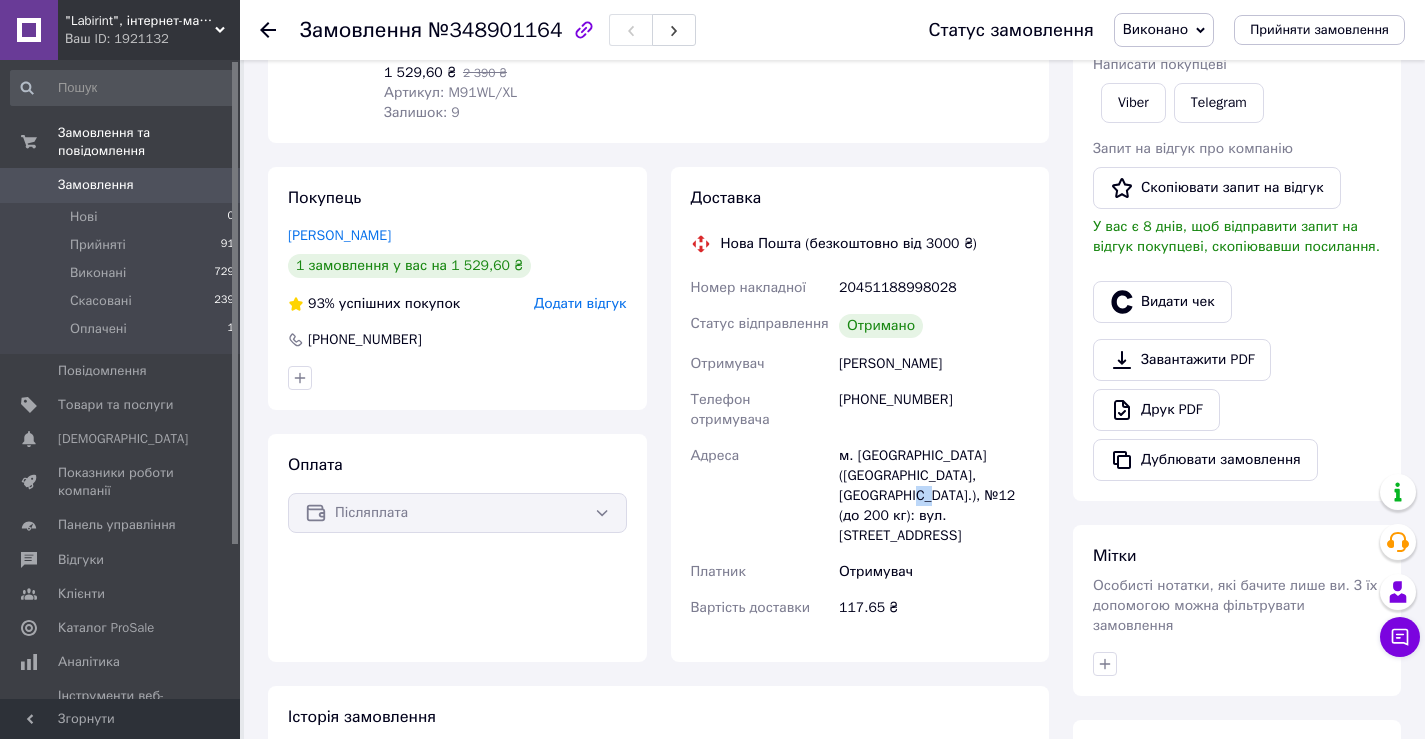 drag, startPoint x: 1024, startPoint y: 453, endPoint x: 1006, endPoint y: 457, distance: 18.439089 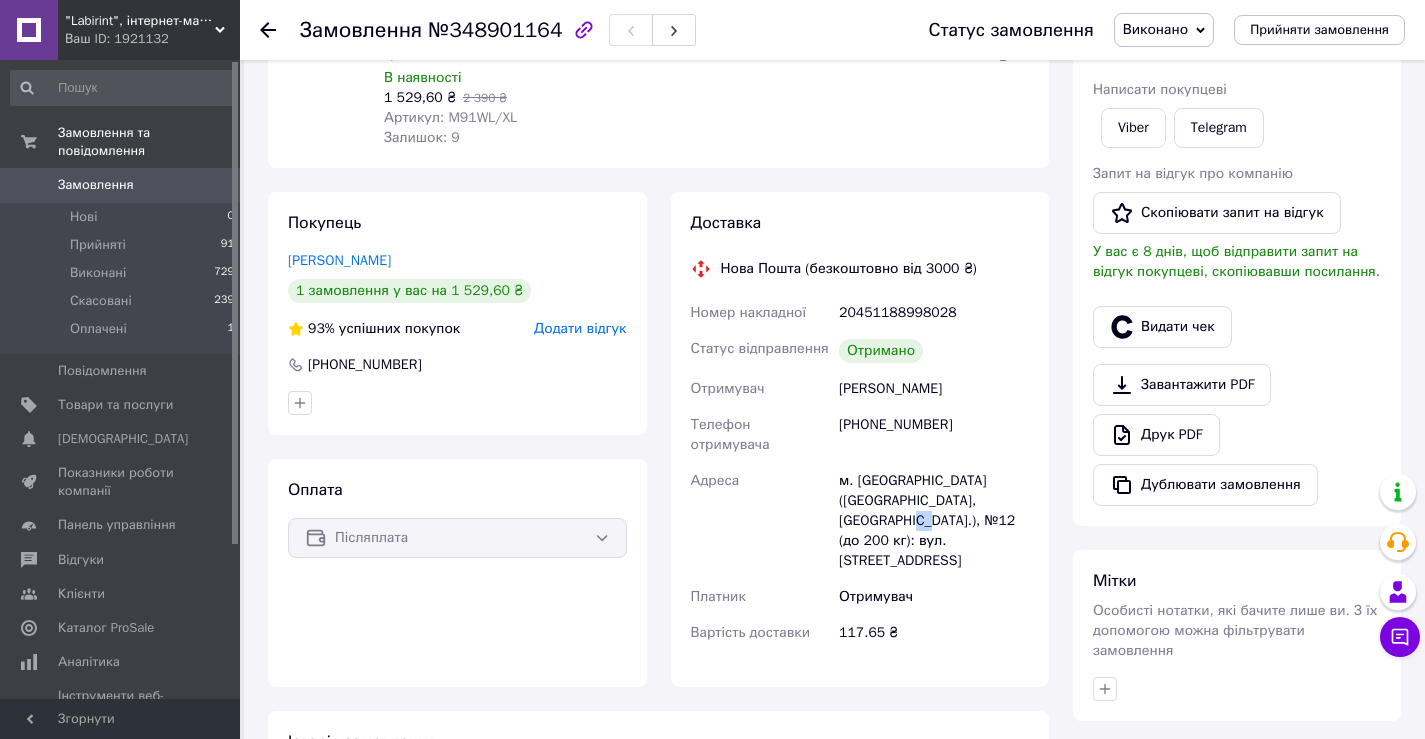 scroll, scrollTop: 300, scrollLeft: 0, axis: vertical 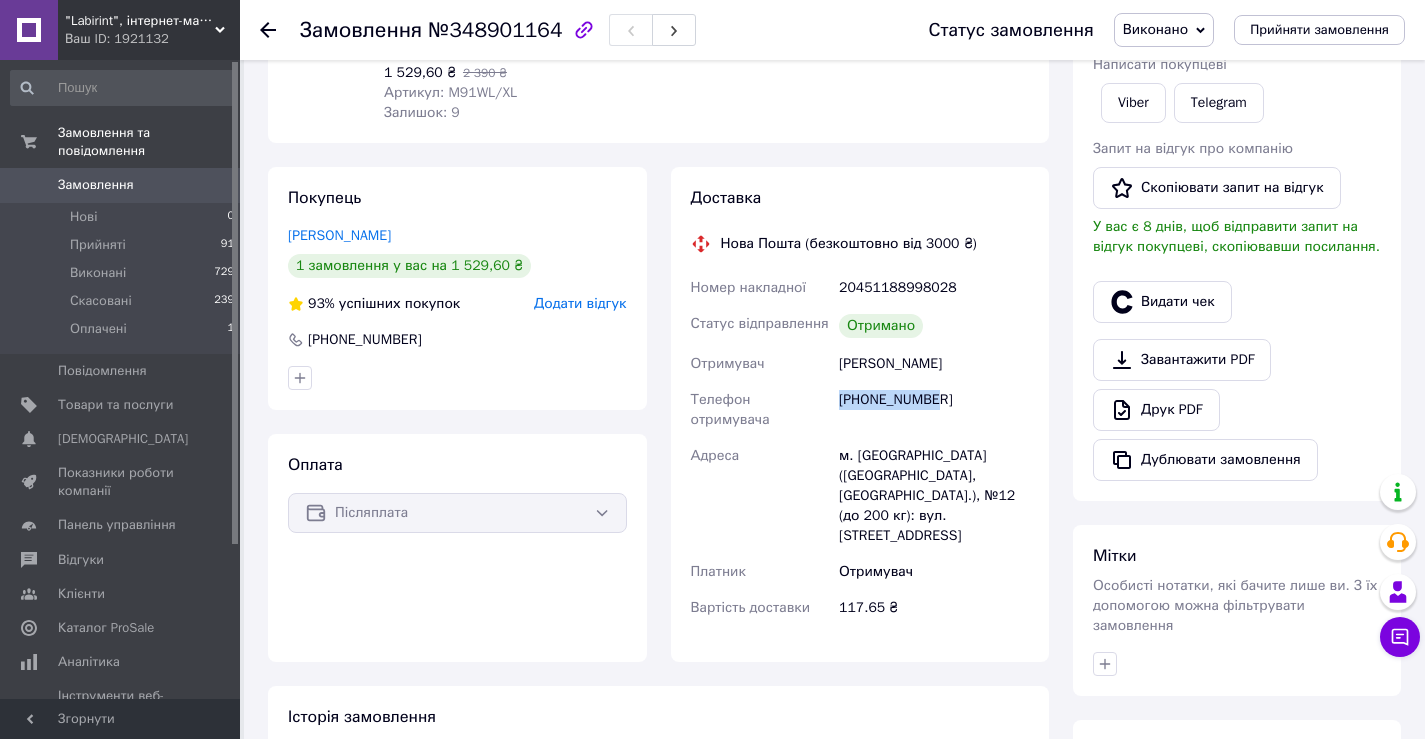 drag, startPoint x: 905, startPoint y: 395, endPoint x: 934, endPoint y: 394, distance: 29.017237 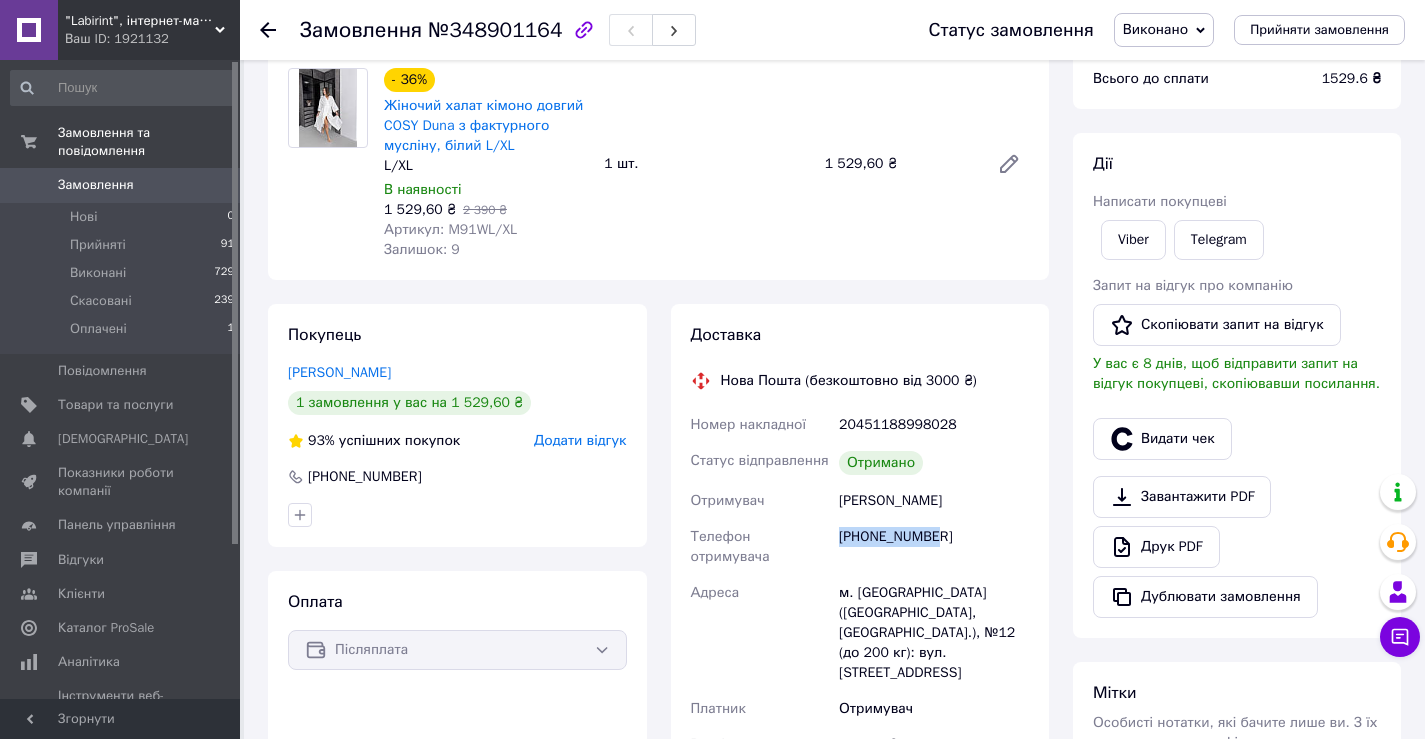 scroll, scrollTop: 100, scrollLeft: 0, axis: vertical 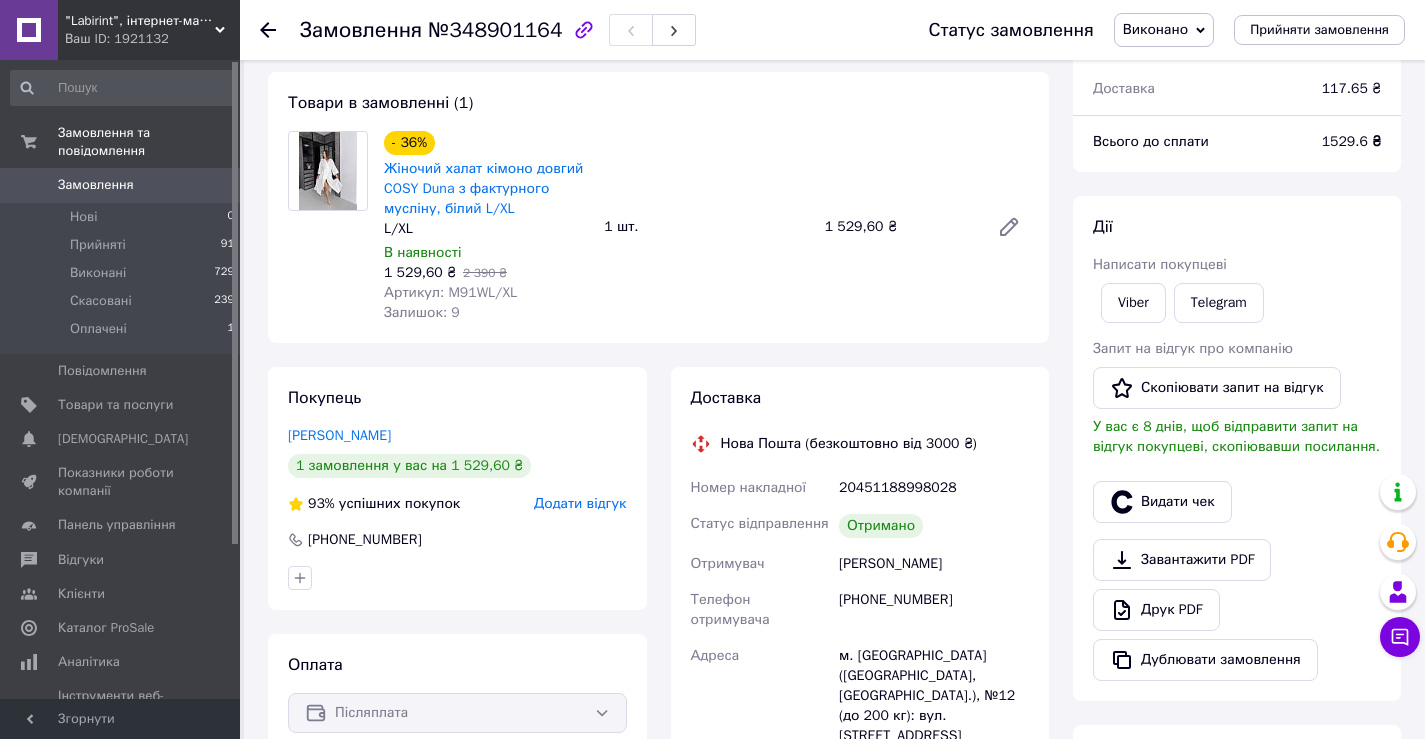 click on "Доставка" at bounding box center [726, 398] 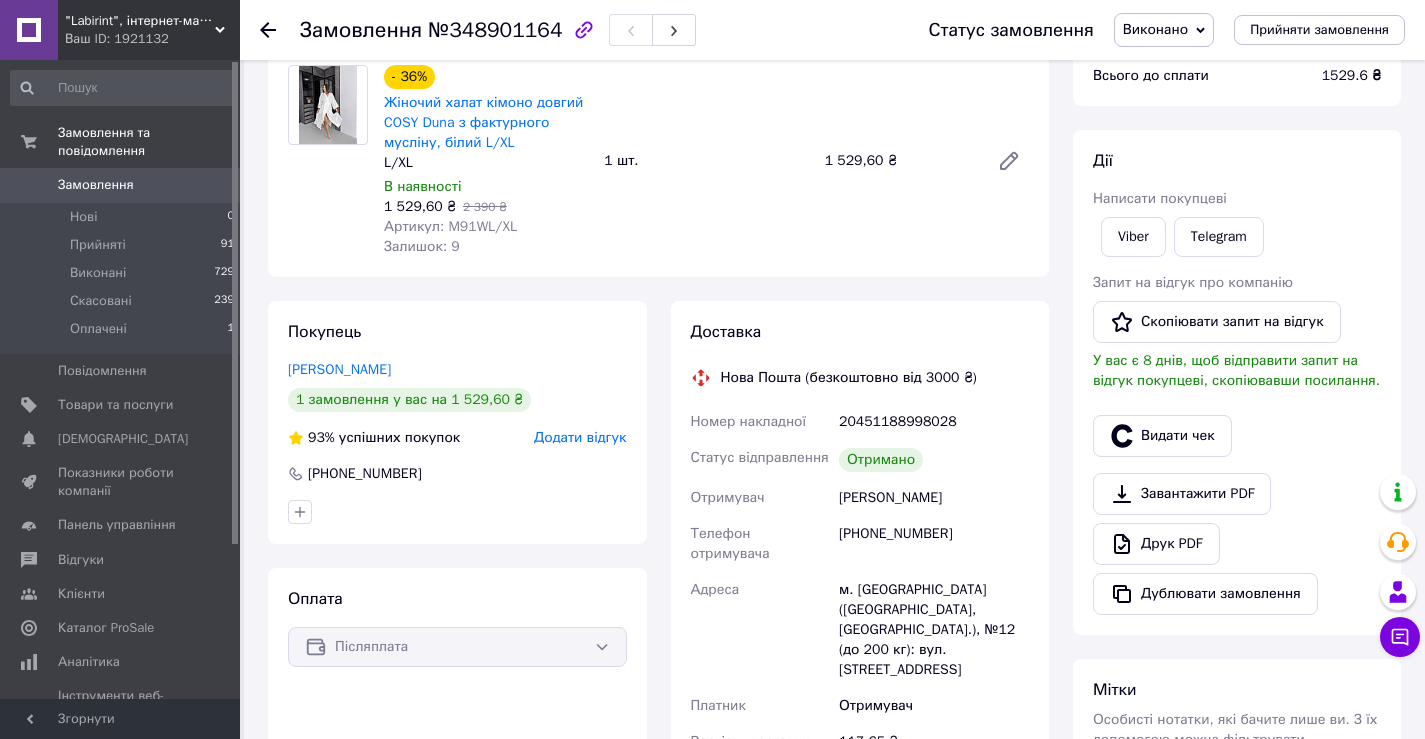 scroll, scrollTop: 200, scrollLeft: 0, axis: vertical 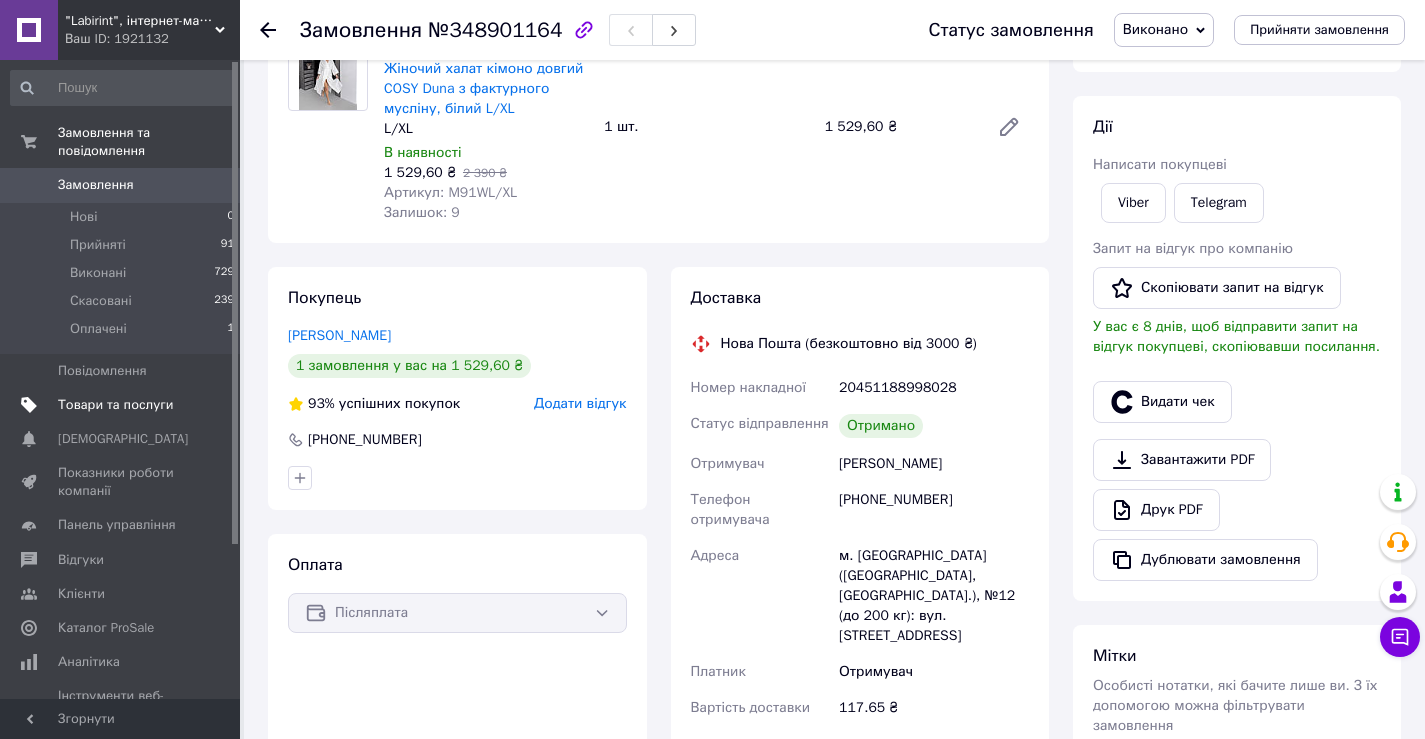 click on "Товари та послуги" at bounding box center (115, 405) 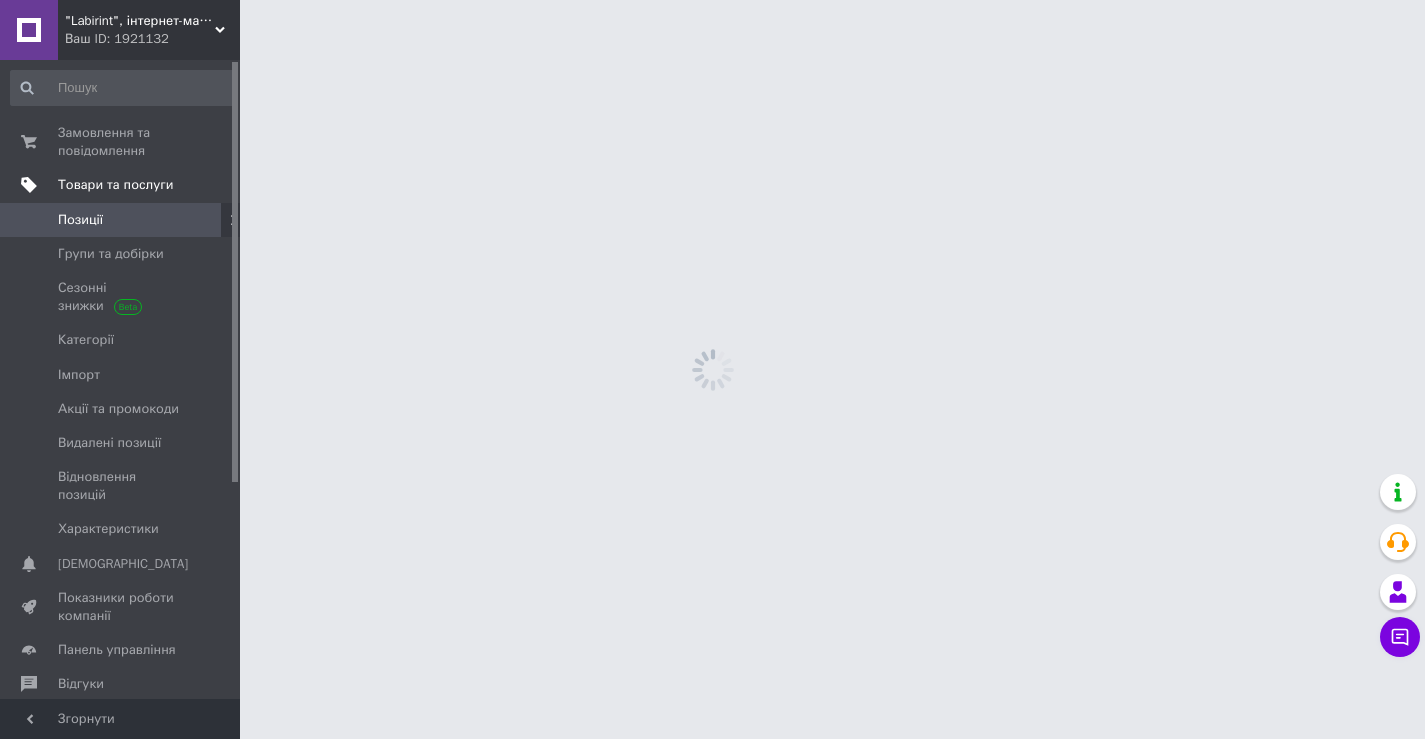 scroll, scrollTop: 0, scrollLeft: 0, axis: both 